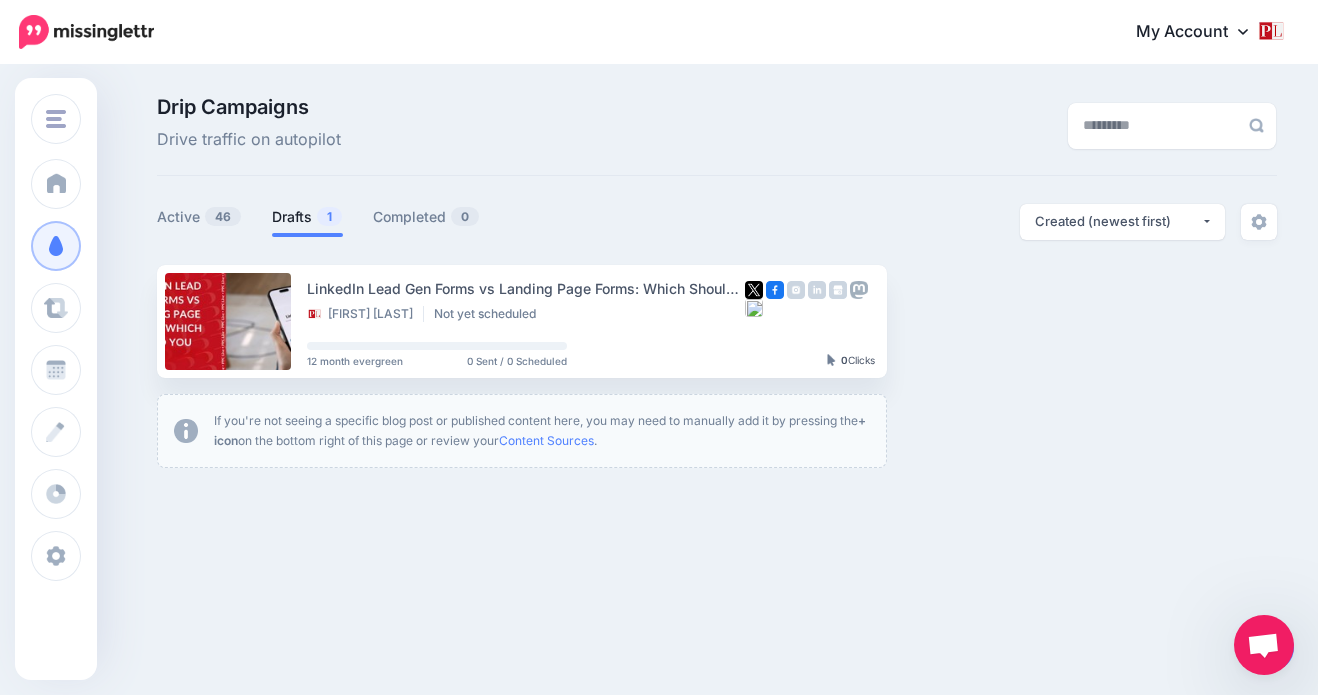 scroll, scrollTop: 0, scrollLeft: 0, axis: both 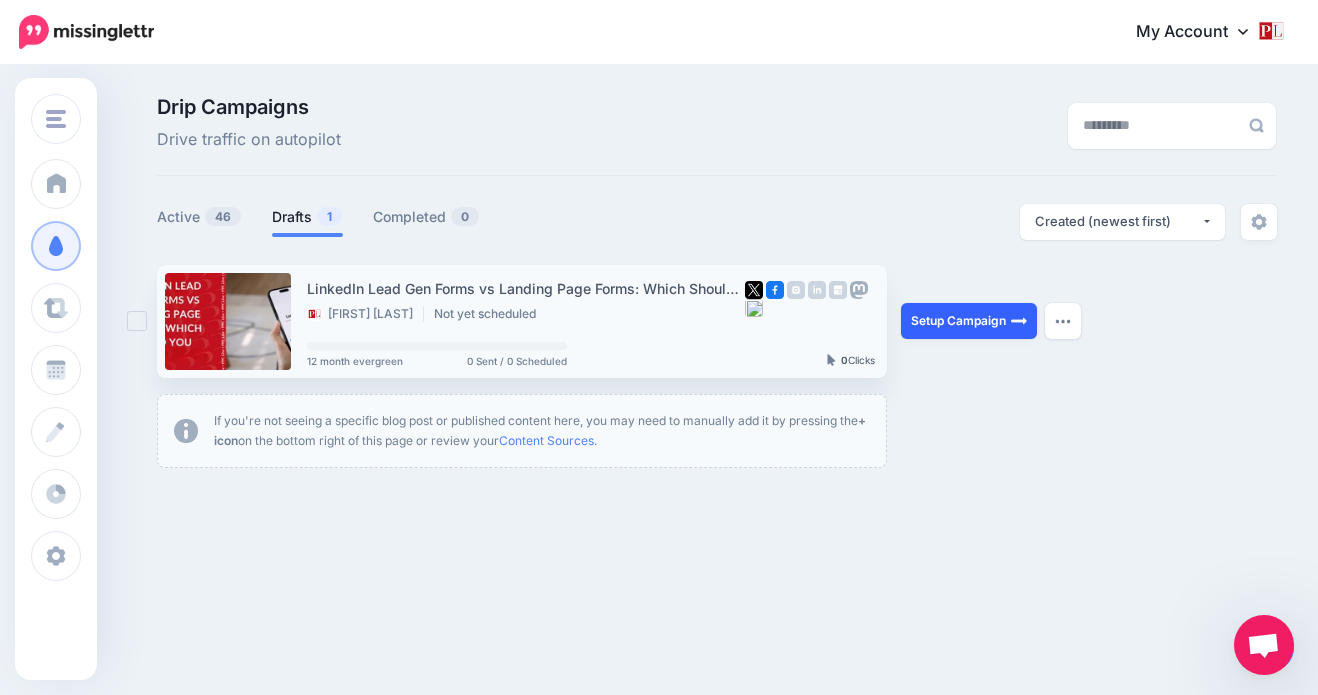 click on "Setup Campaign" at bounding box center [969, 321] 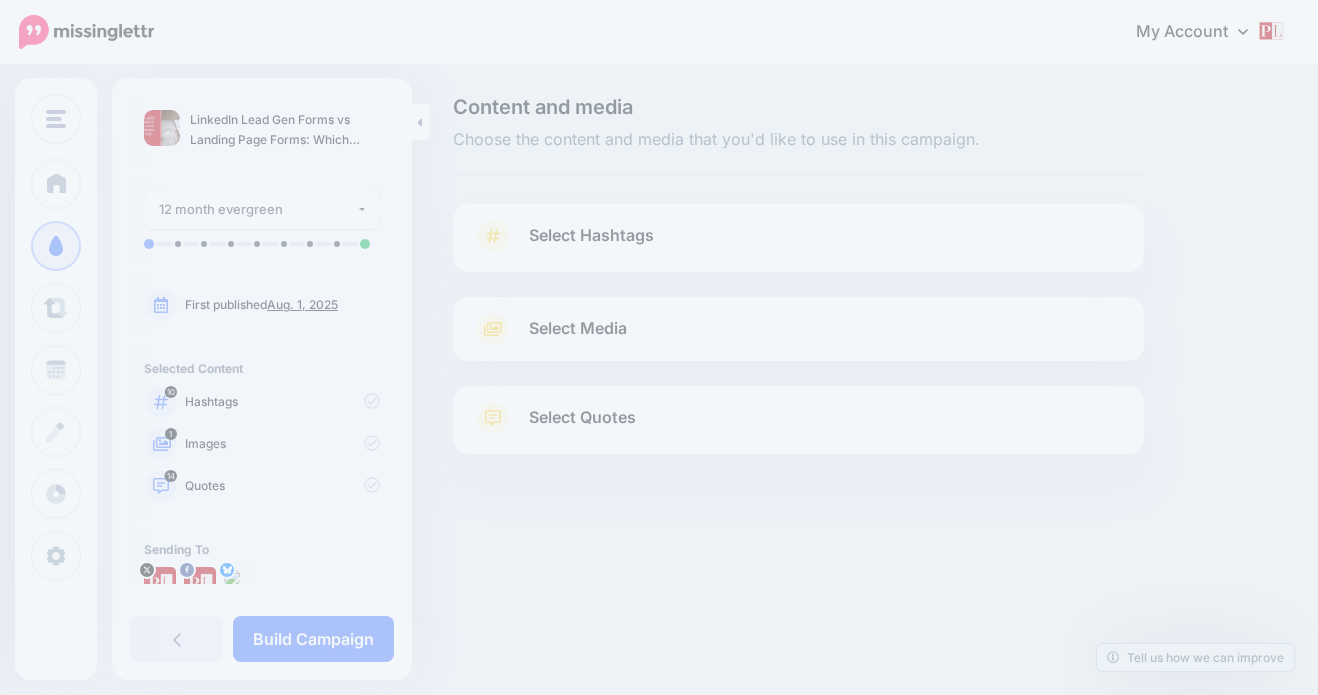 scroll, scrollTop: 0, scrollLeft: 0, axis: both 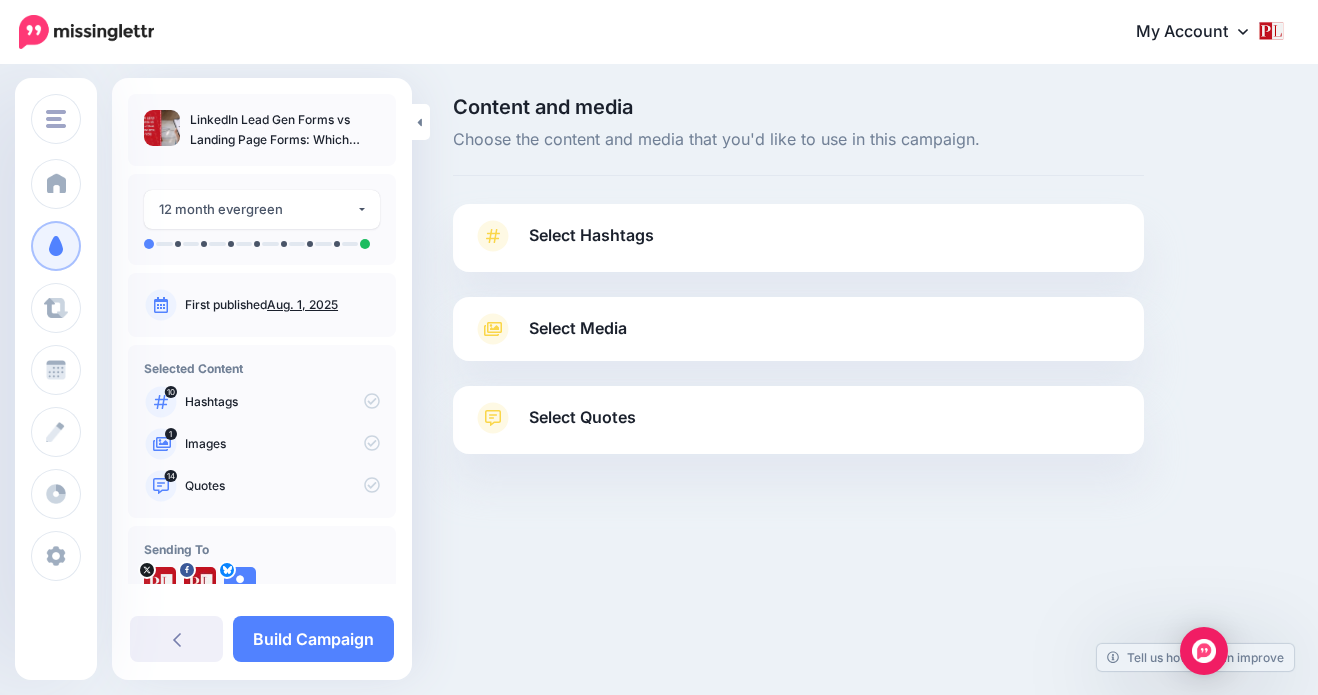 click on "Select Hashtags" at bounding box center [798, 246] 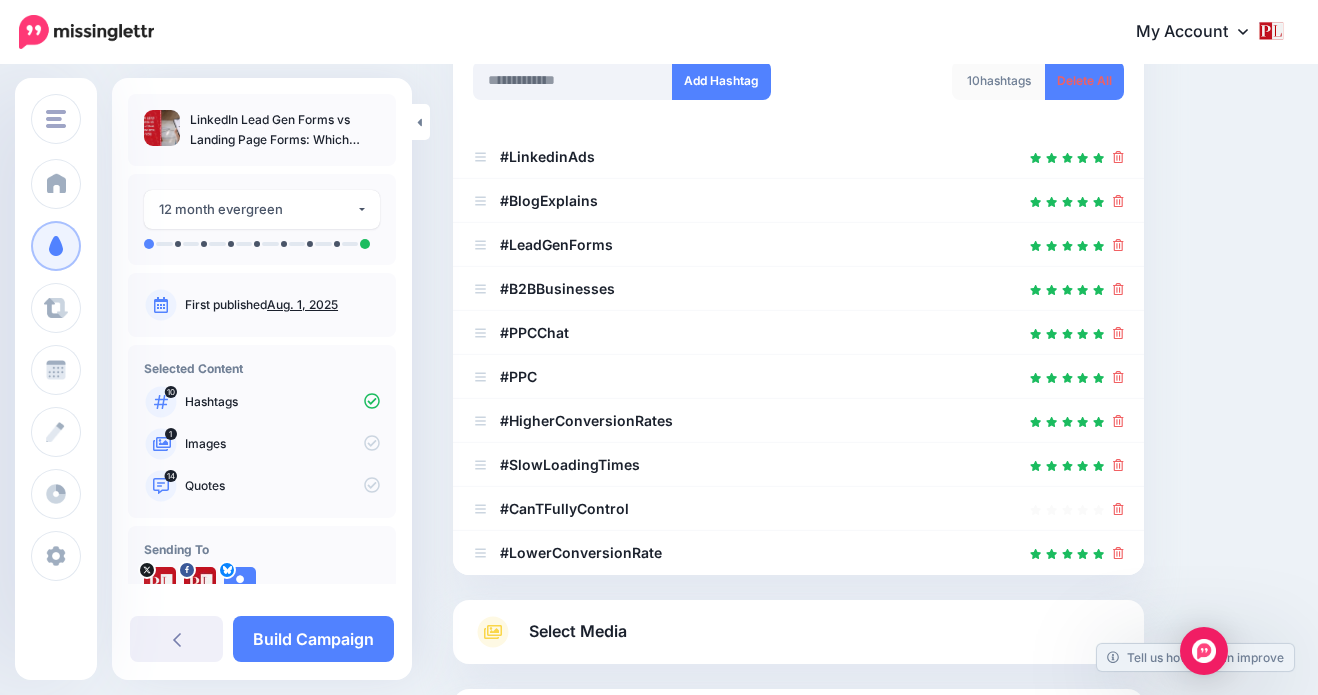scroll, scrollTop: 315, scrollLeft: 0, axis: vertical 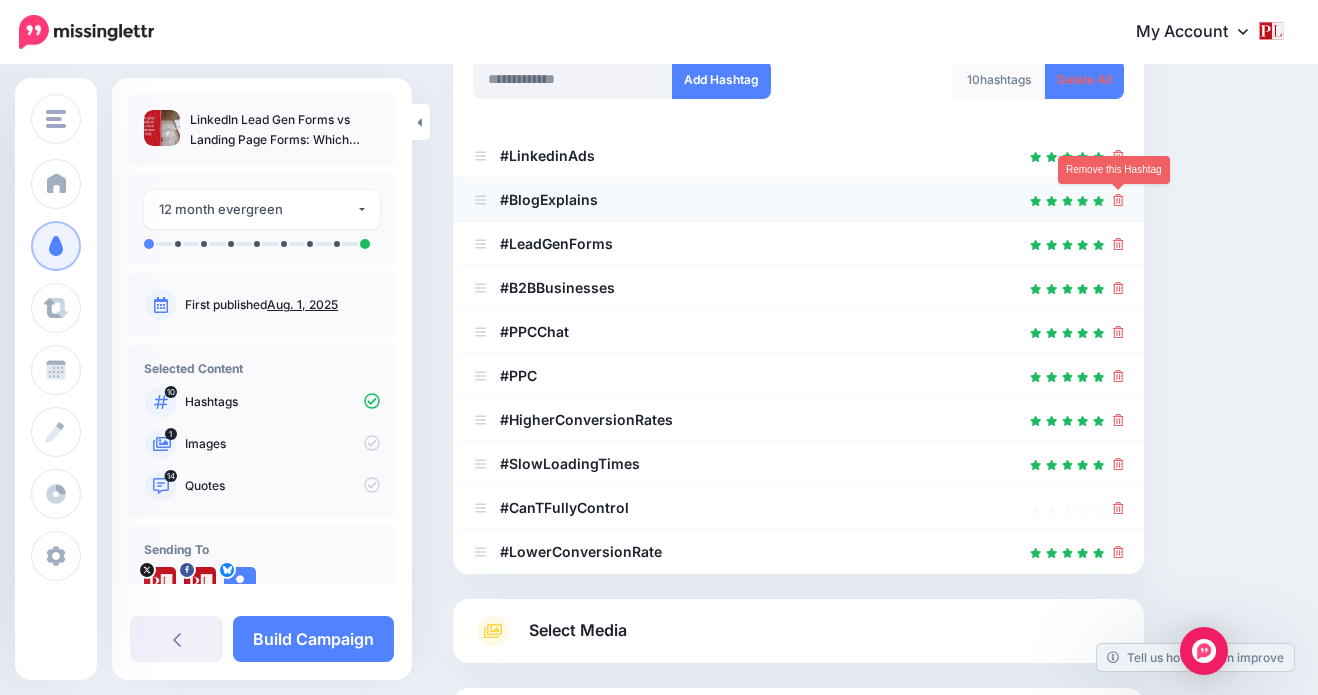 click 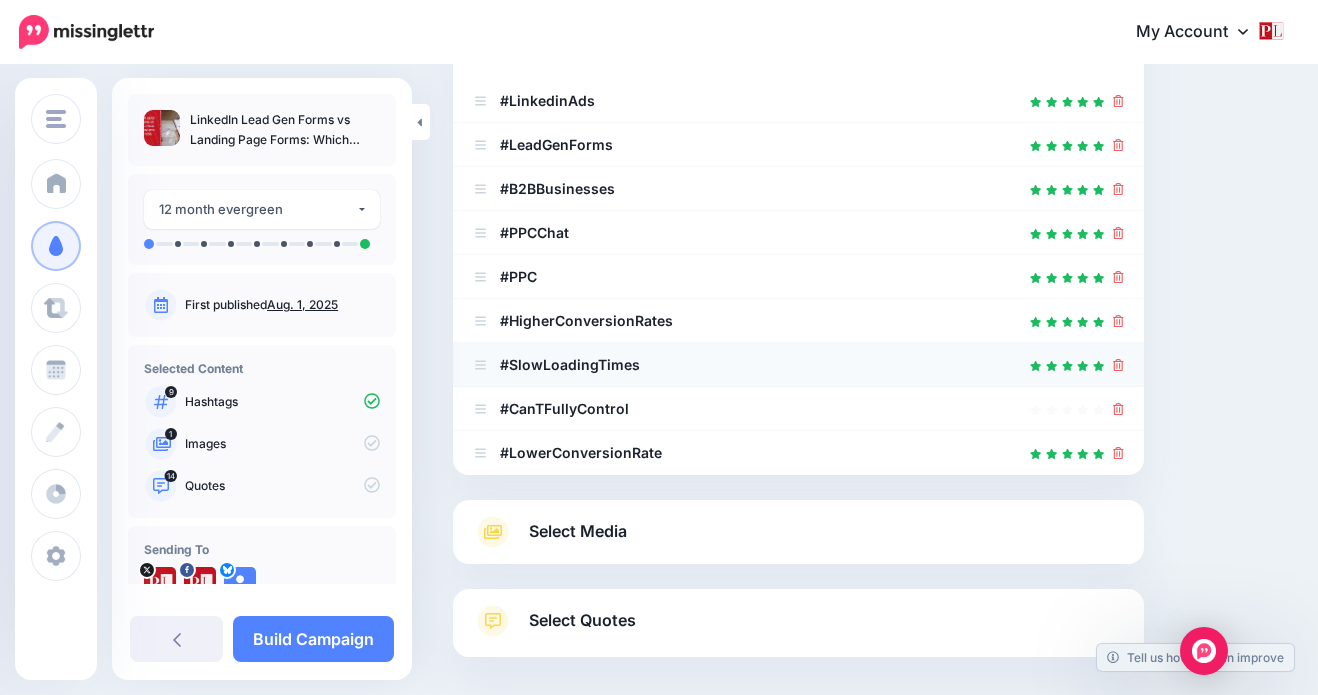 scroll, scrollTop: 384, scrollLeft: 0, axis: vertical 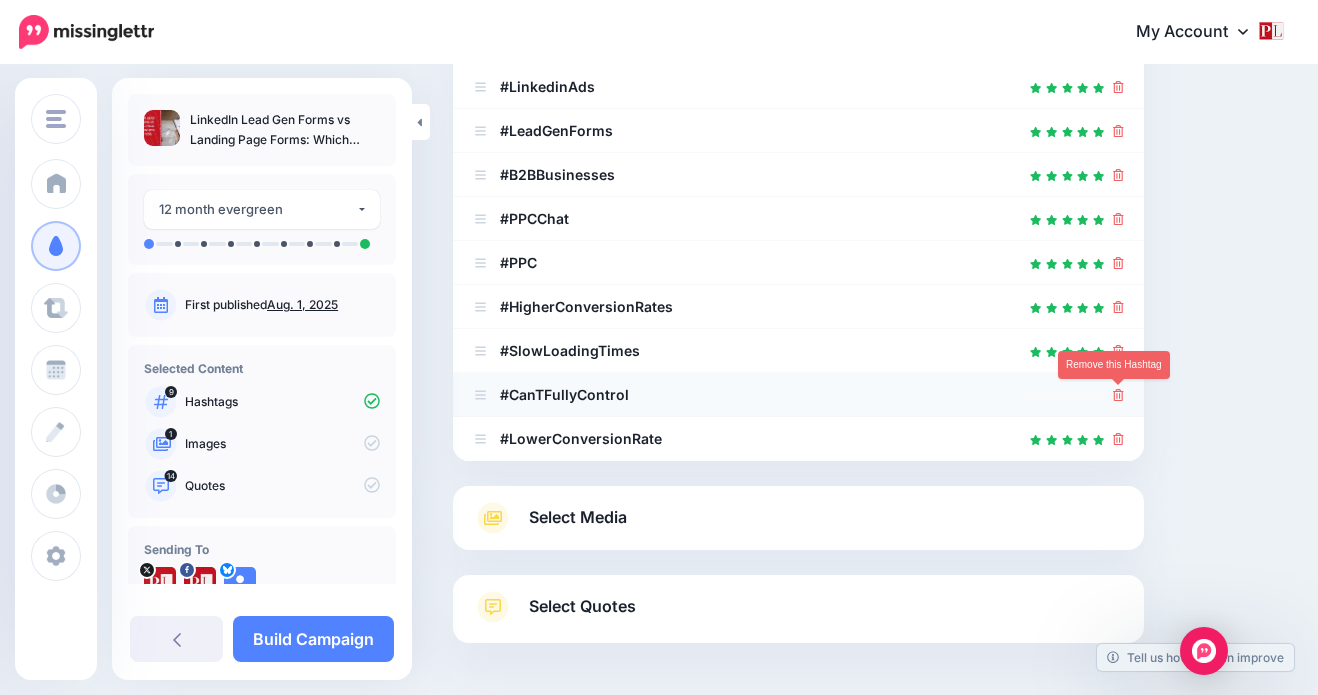 click 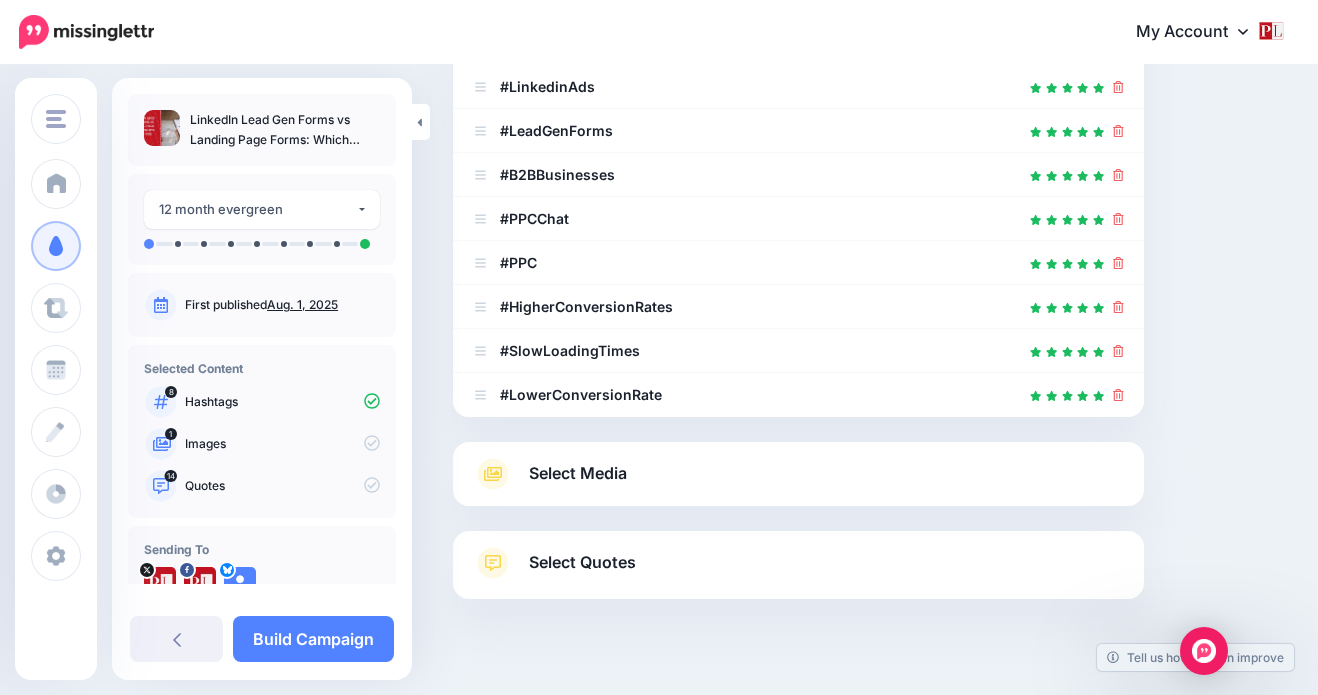 click on "Select Media" at bounding box center (798, 474) 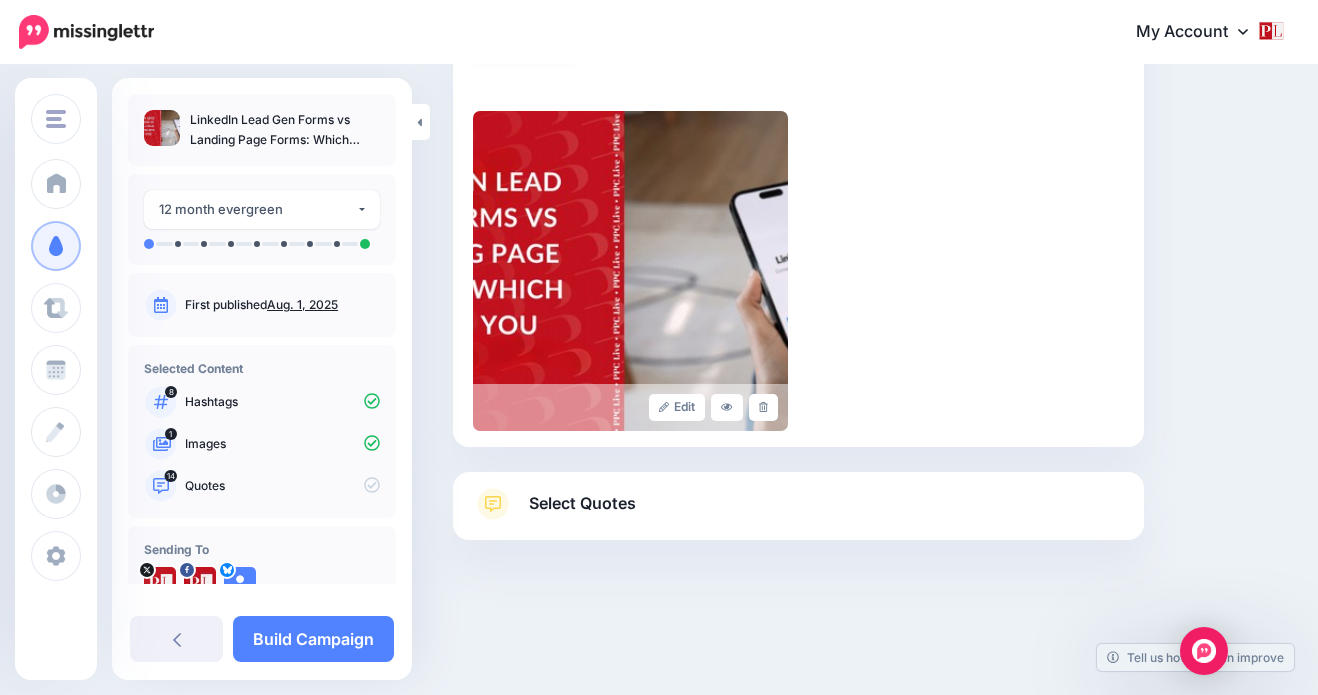 scroll, scrollTop: 438, scrollLeft: 0, axis: vertical 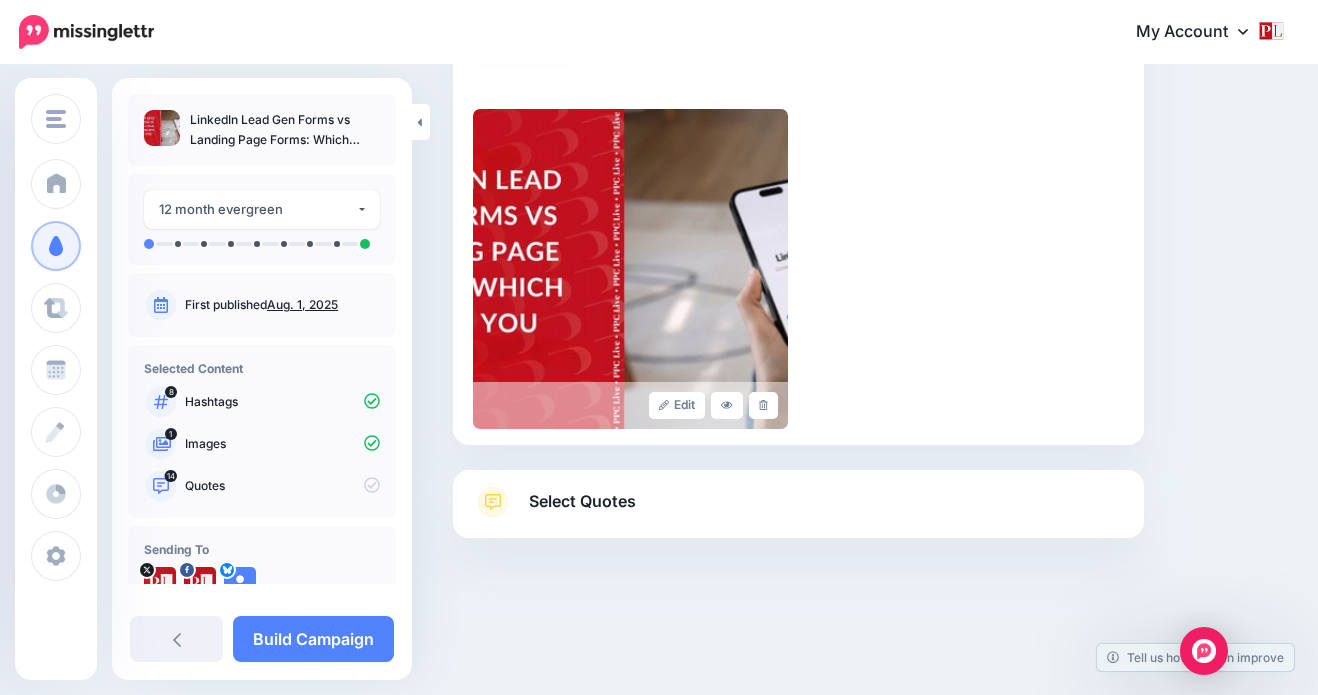 click on "Select Quotes" at bounding box center (798, 512) 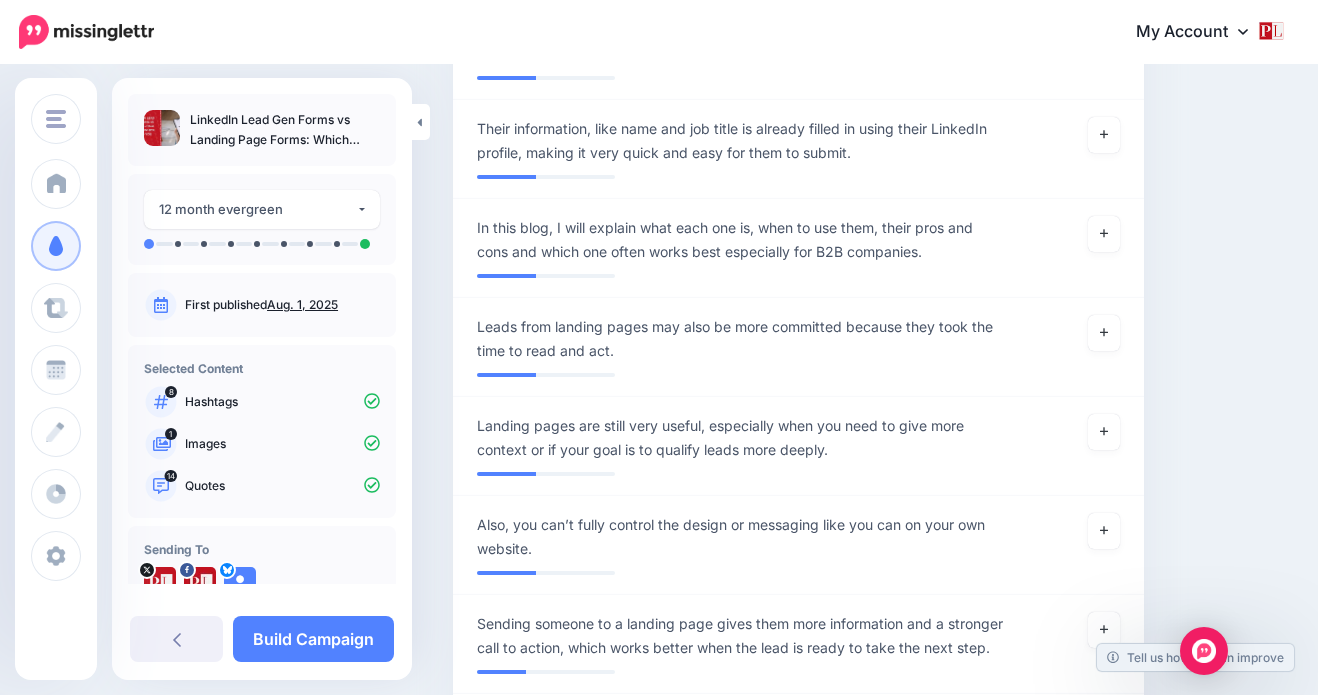 scroll, scrollTop: 2272, scrollLeft: 0, axis: vertical 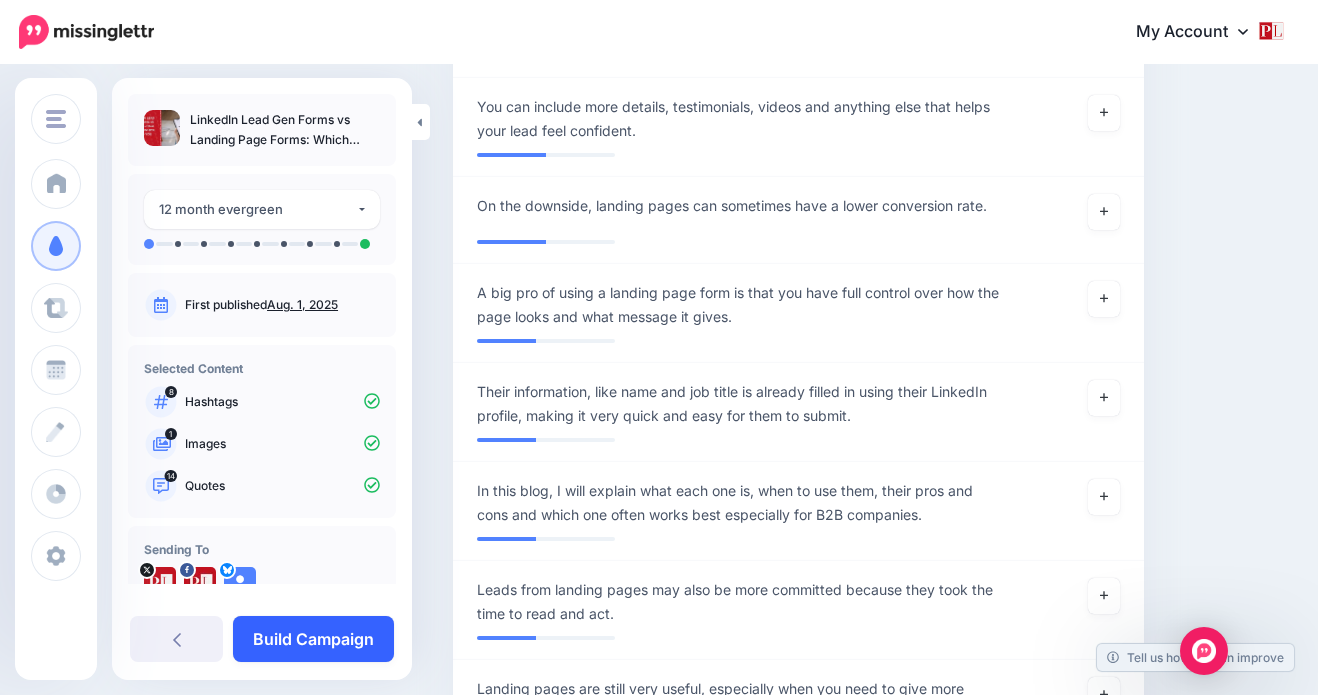 click on "Build Campaign" at bounding box center (313, 639) 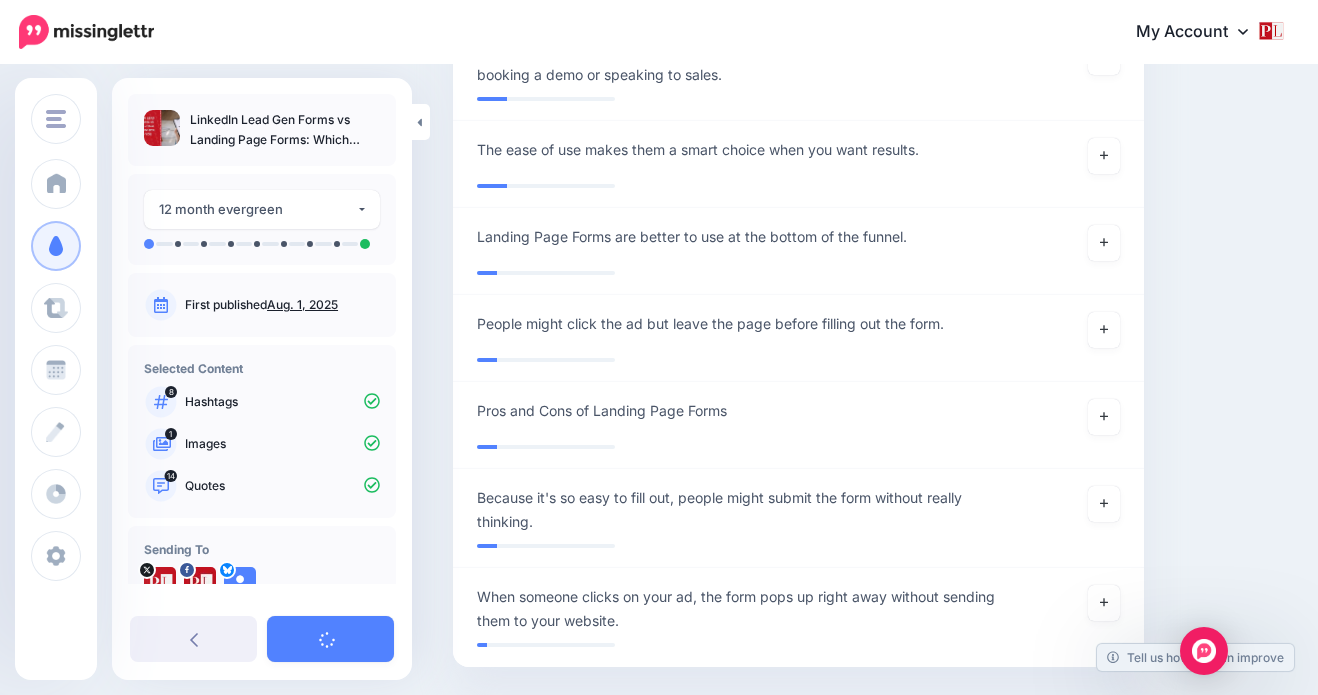 scroll, scrollTop: 3733, scrollLeft: 0, axis: vertical 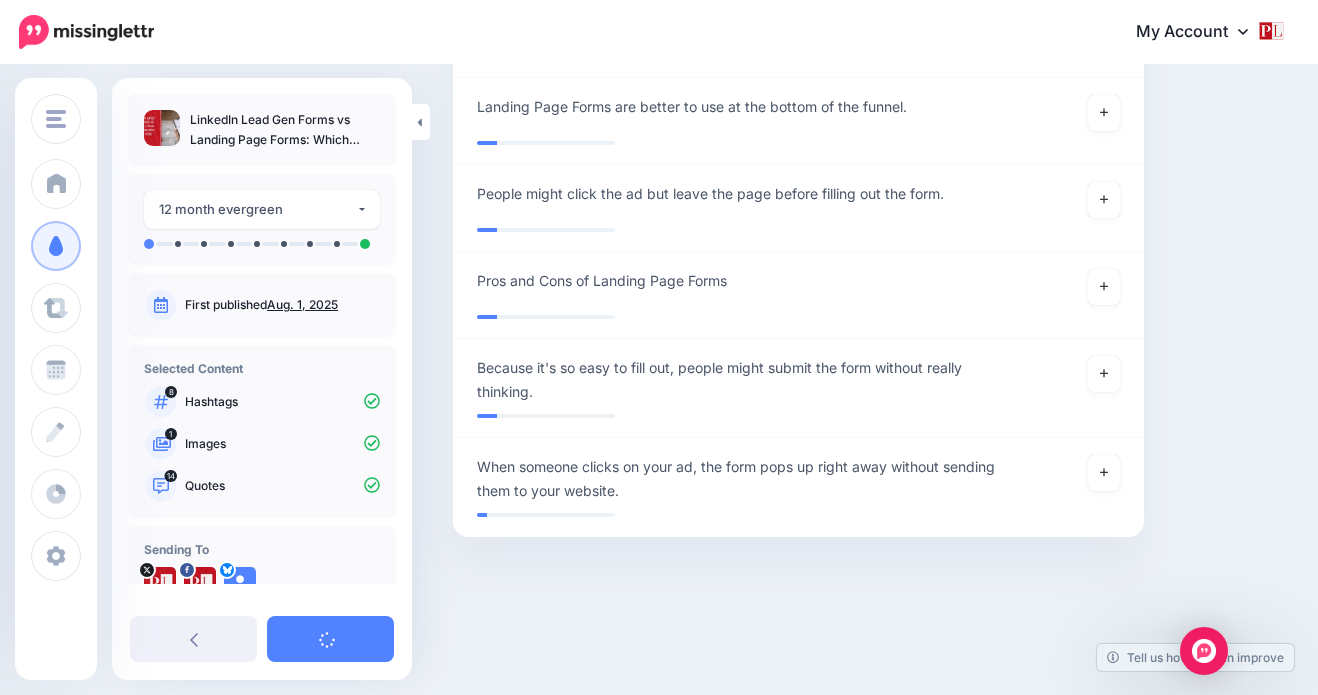 click at bounding box center [798, 587] 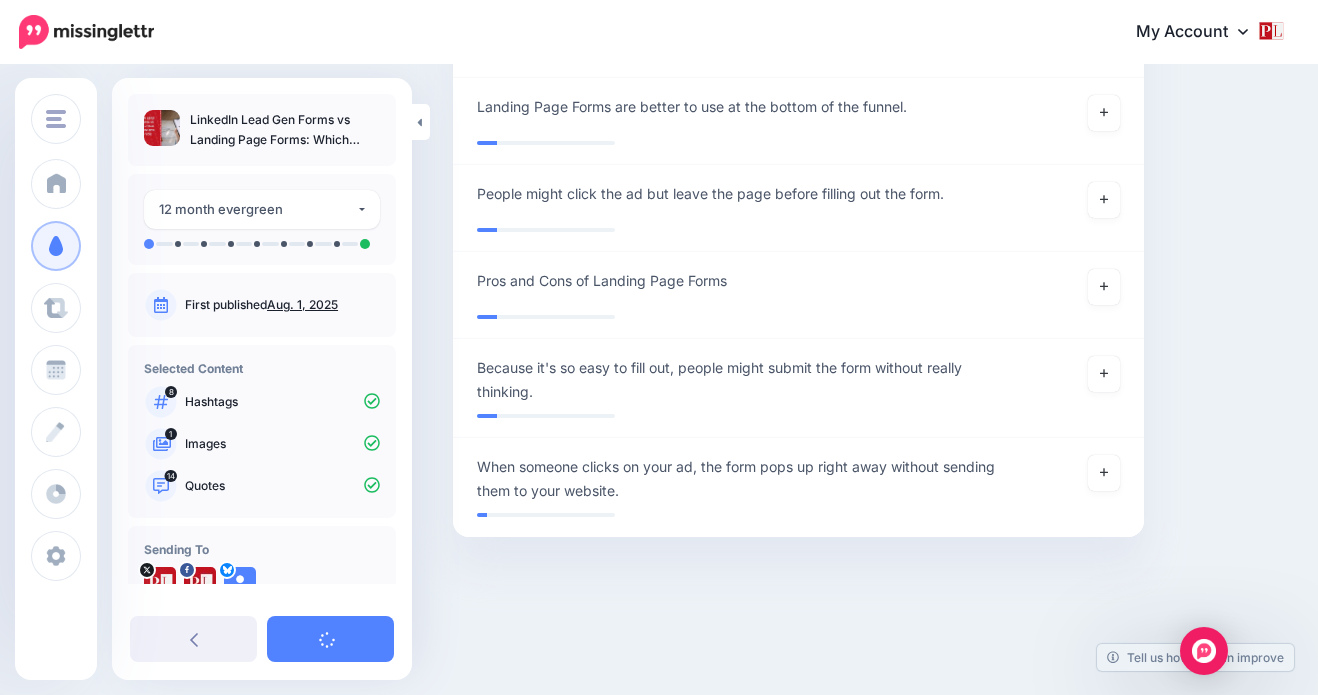 click on "Selected Content
8
Hashtags
1
Images
14" at bounding box center [262, 431] 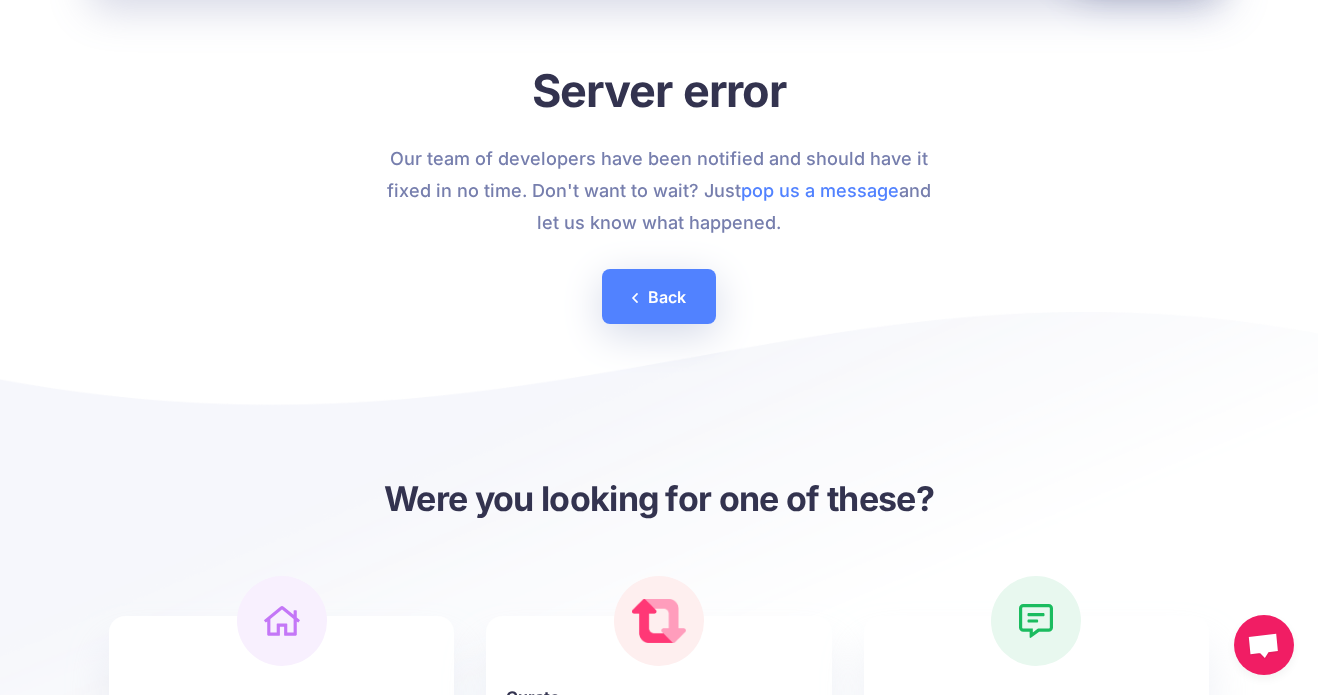 scroll, scrollTop: 5, scrollLeft: 0, axis: vertical 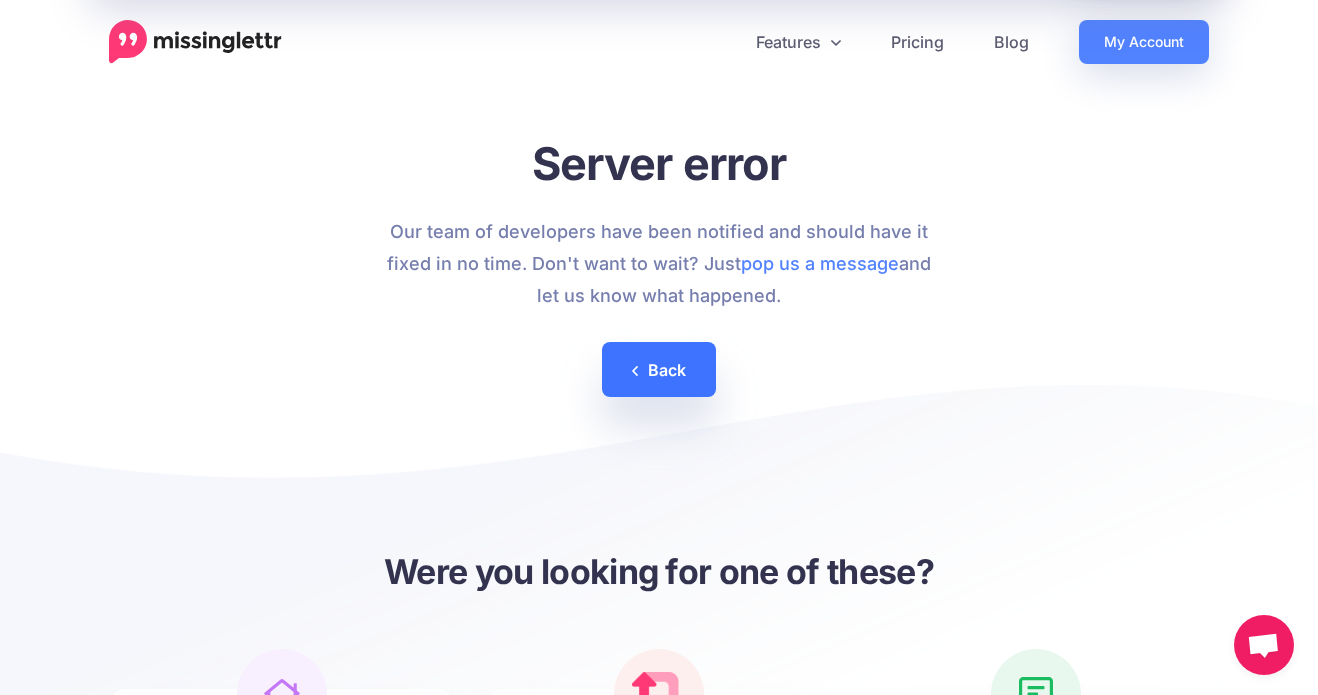 click on "Back" at bounding box center (659, 369) 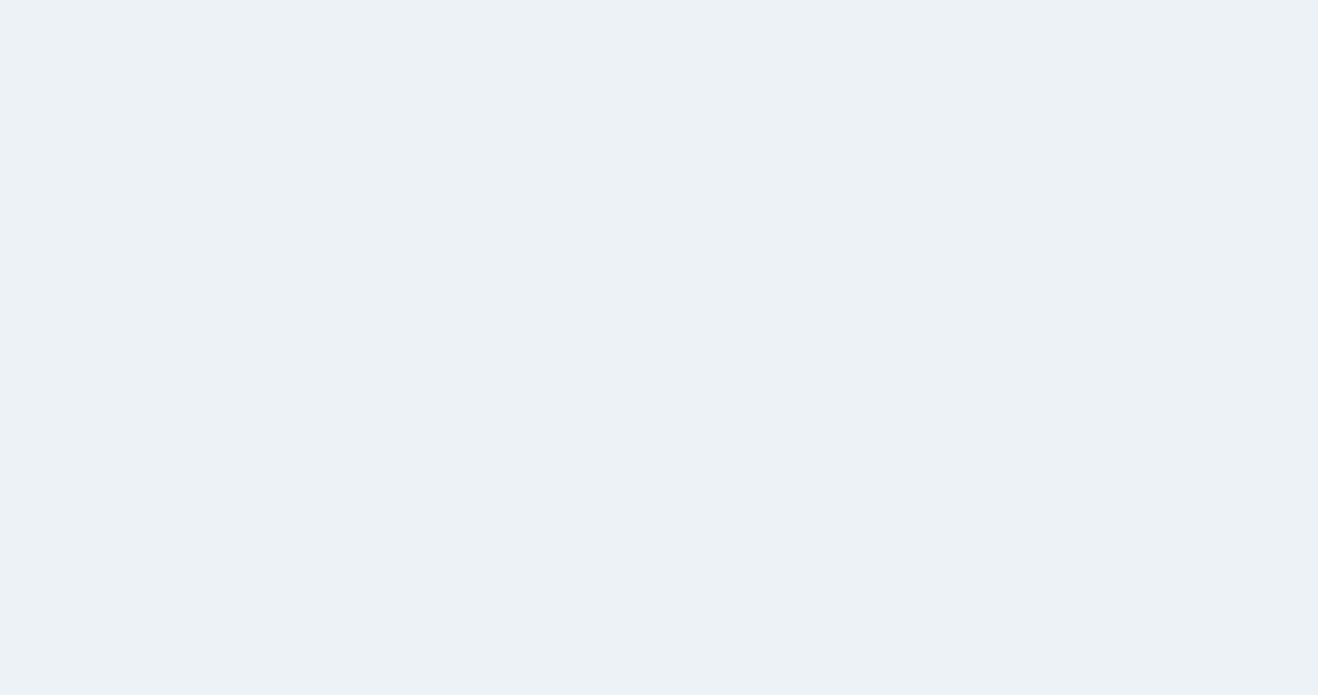 scroll, scrollTop: 0, scrollLeft: 0, axis: both 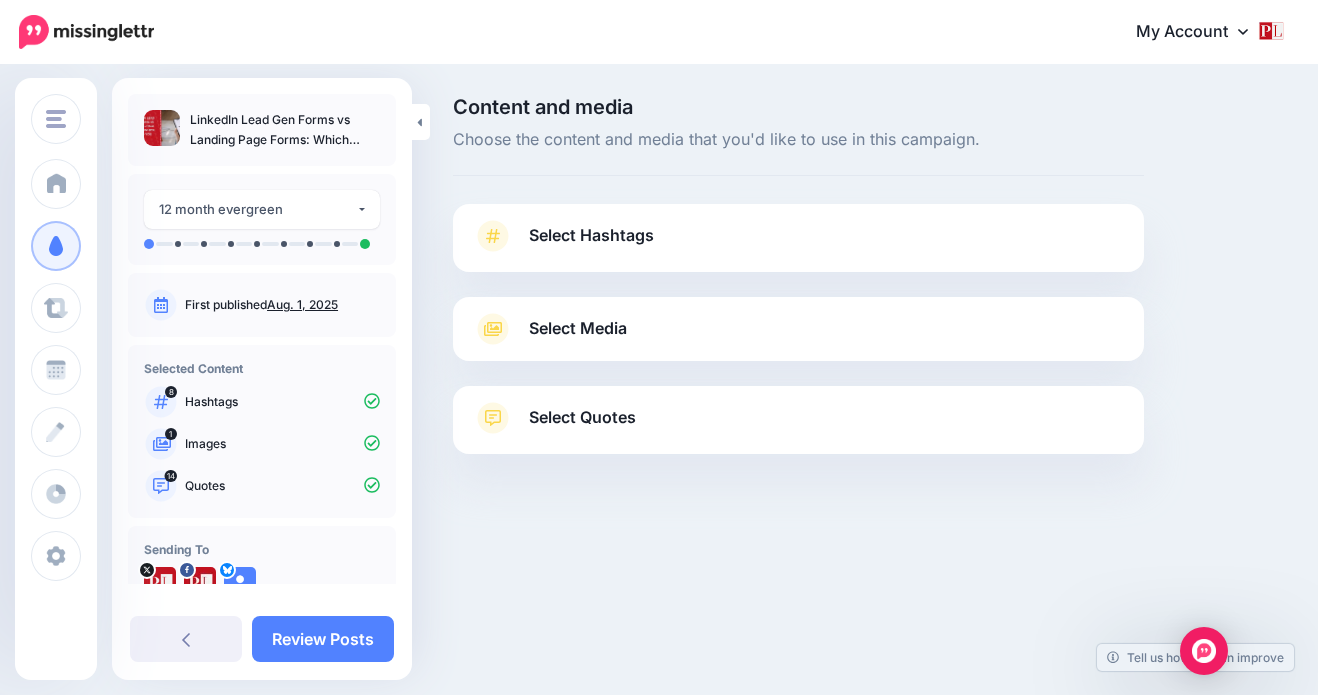 click on "Content and media
Choose the content and media that you'd like to use in this campaign.
Select Hashtags
First let's make sure we're happy with the hashtags. Add, delete and reorder as needed. If unsure we recommend 1-3 hashtags.  Note:  If you have hashtags turned off for any of your social profiles, they will not be included.
8" at bounding box center (659, 325) 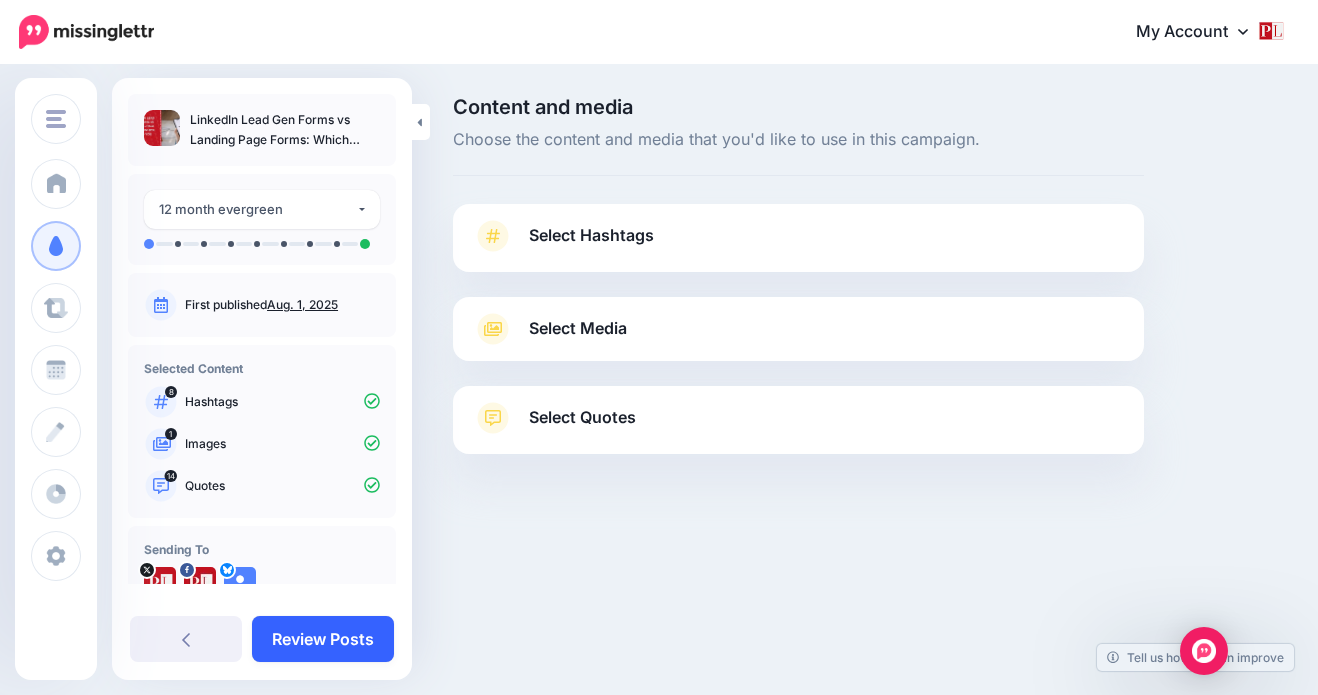click on "Review Posts" at bounding box center (323, 639) 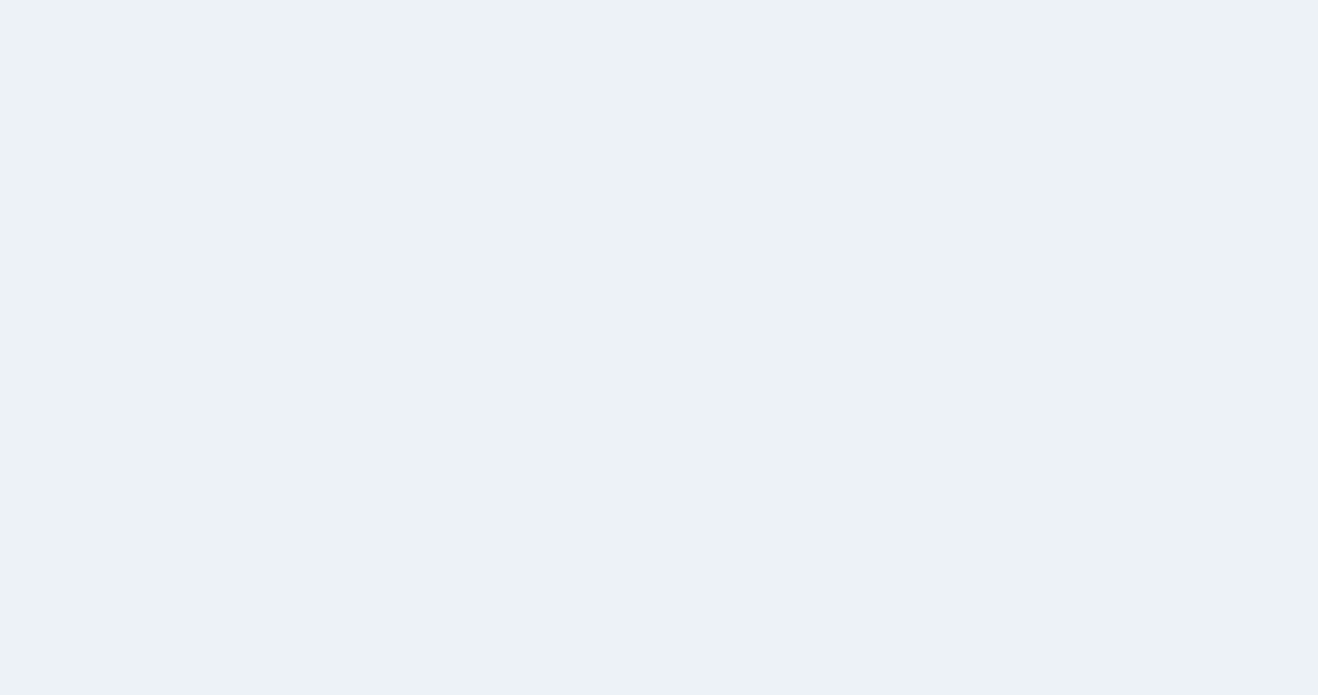 scroll, scrollTop: 0, scrollLeft: 0, axis: both 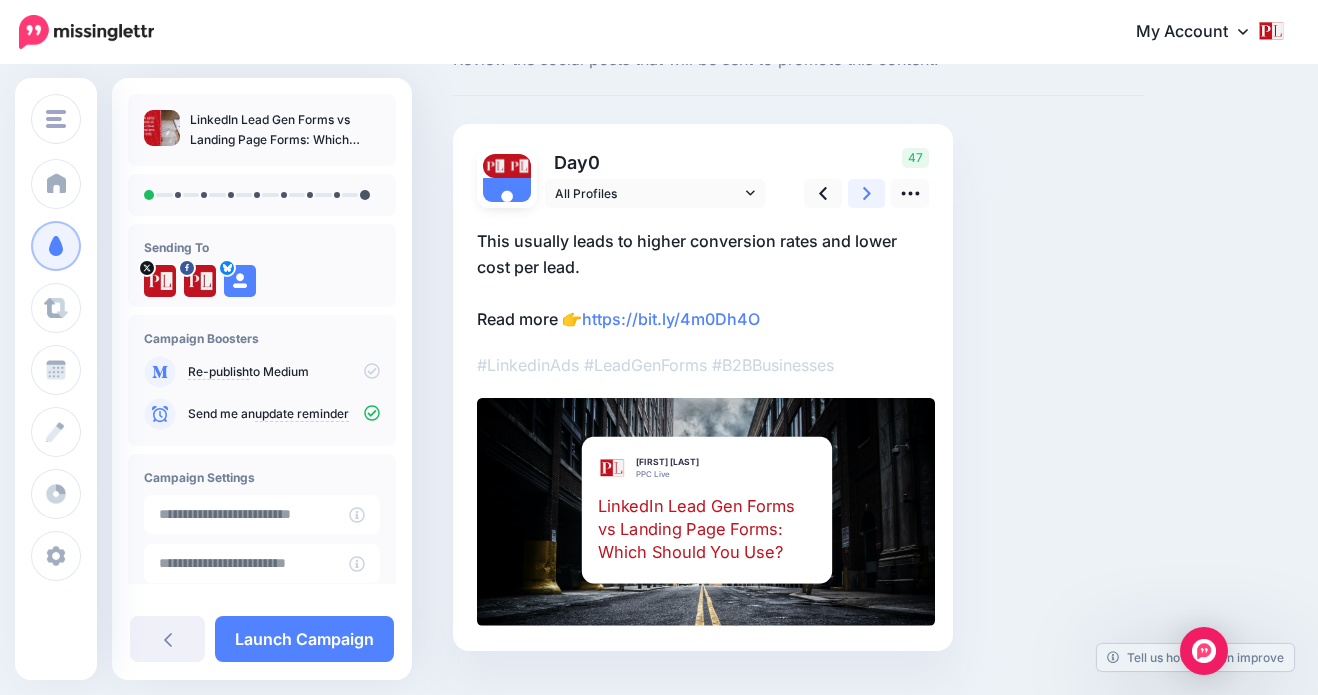 click 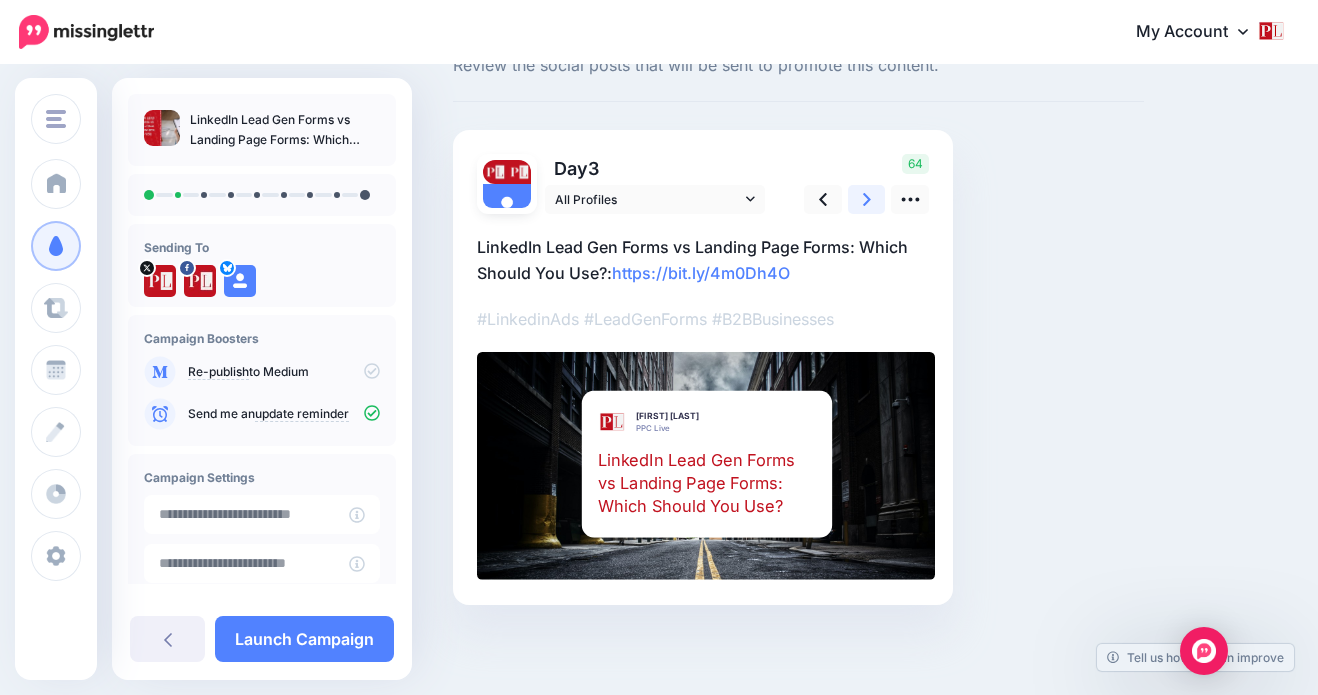 click 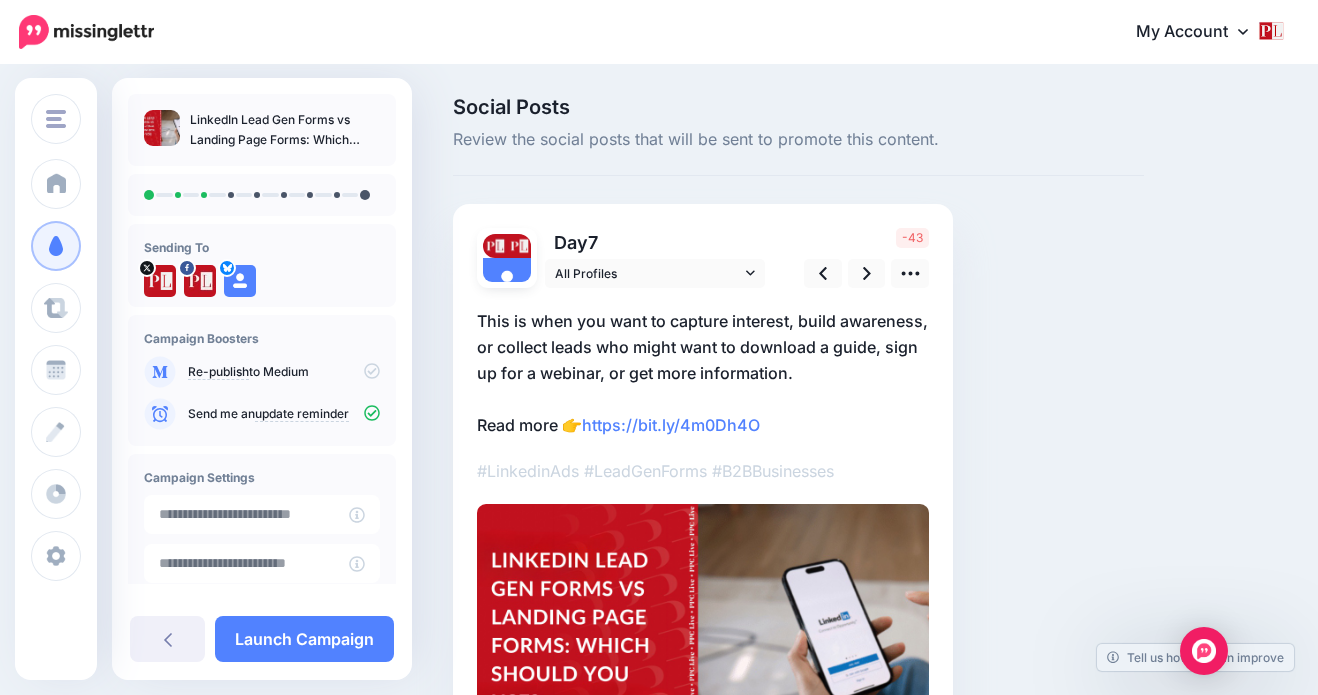 click on "This is when you want to capture interest, build awareness, or collect leads who might want to download a guide, sign up for a webinar, or get more information. Read more 👉  https://bit.ly/4m0Dh4O" at bounding box center (703, 373) 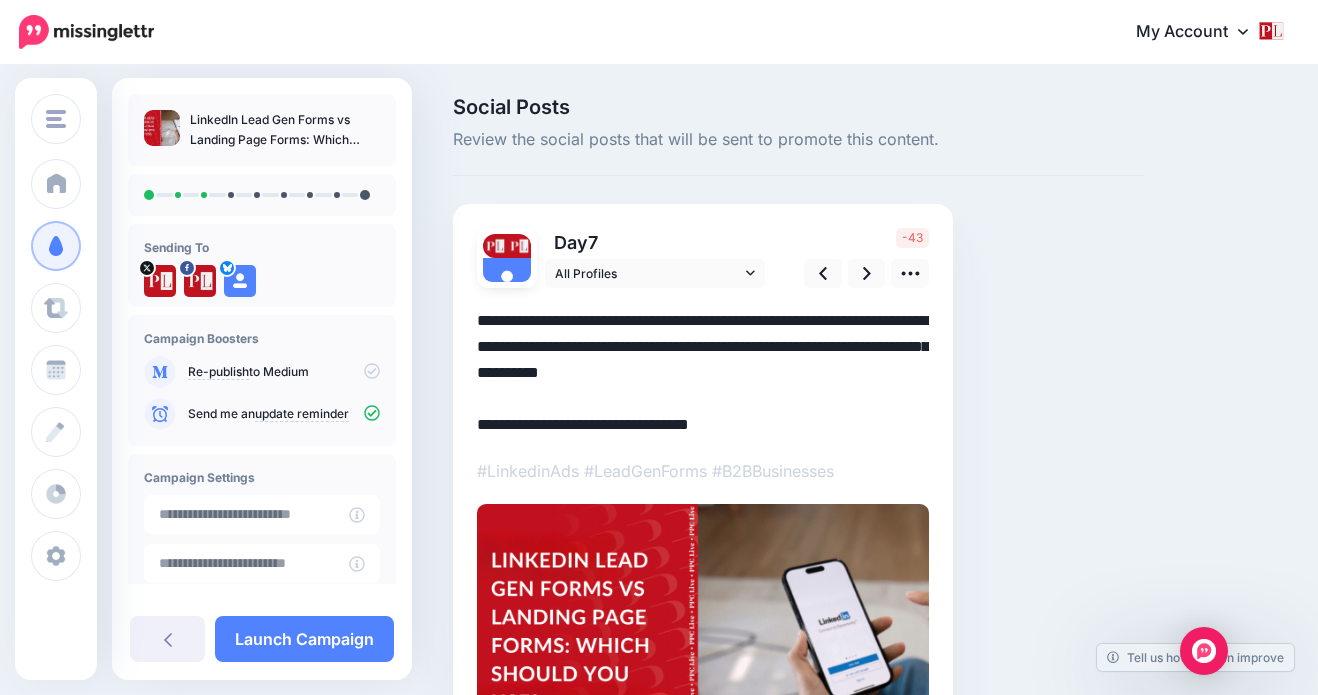 click on "**********" at bounding box center (703, 373) 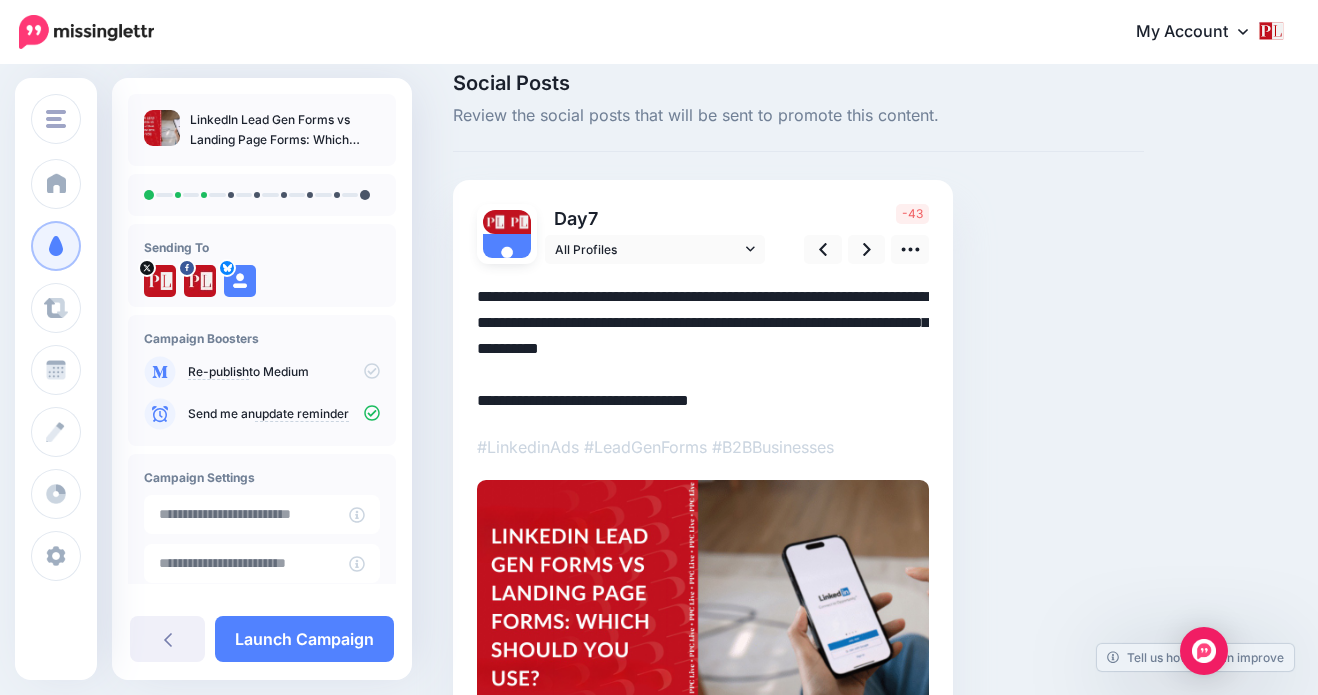 scroll, scrollTop: 25, scrollLeft: 0, axis: vertical 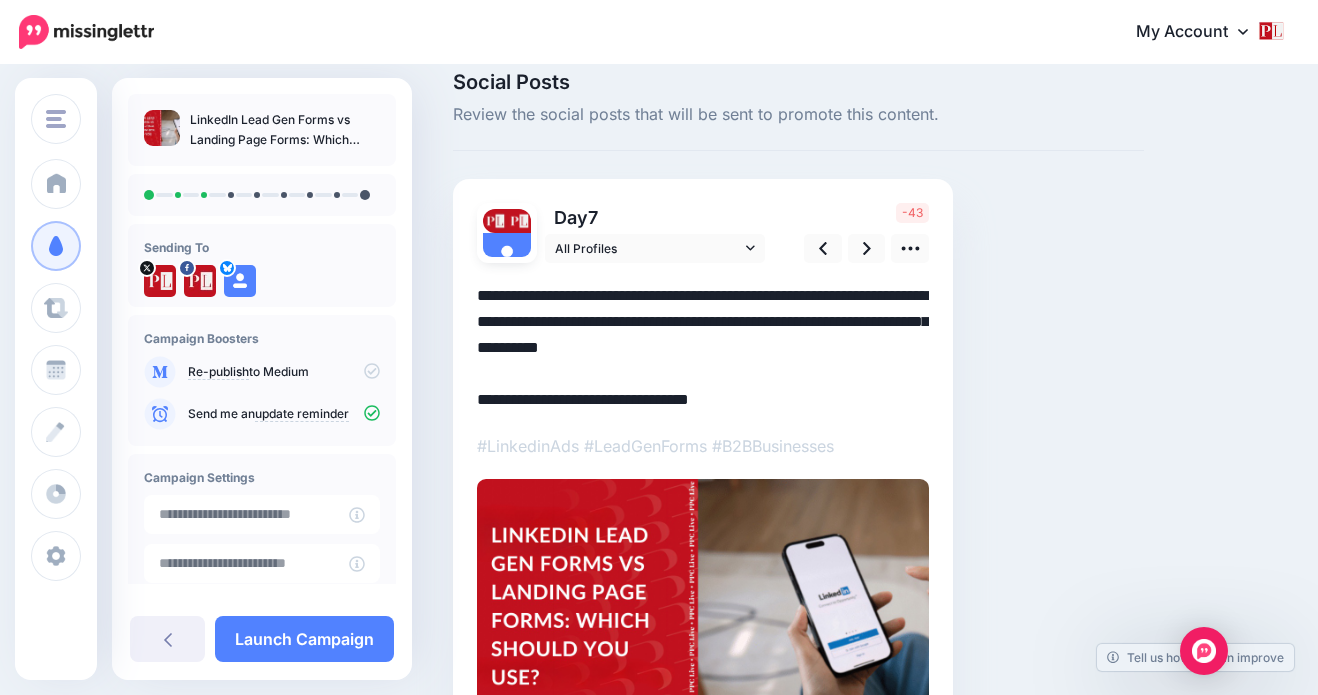 drag, startPoint x: 687, startPoint y: 347, endPoint x: 894, endPoint y: 344, distance: 207.02174 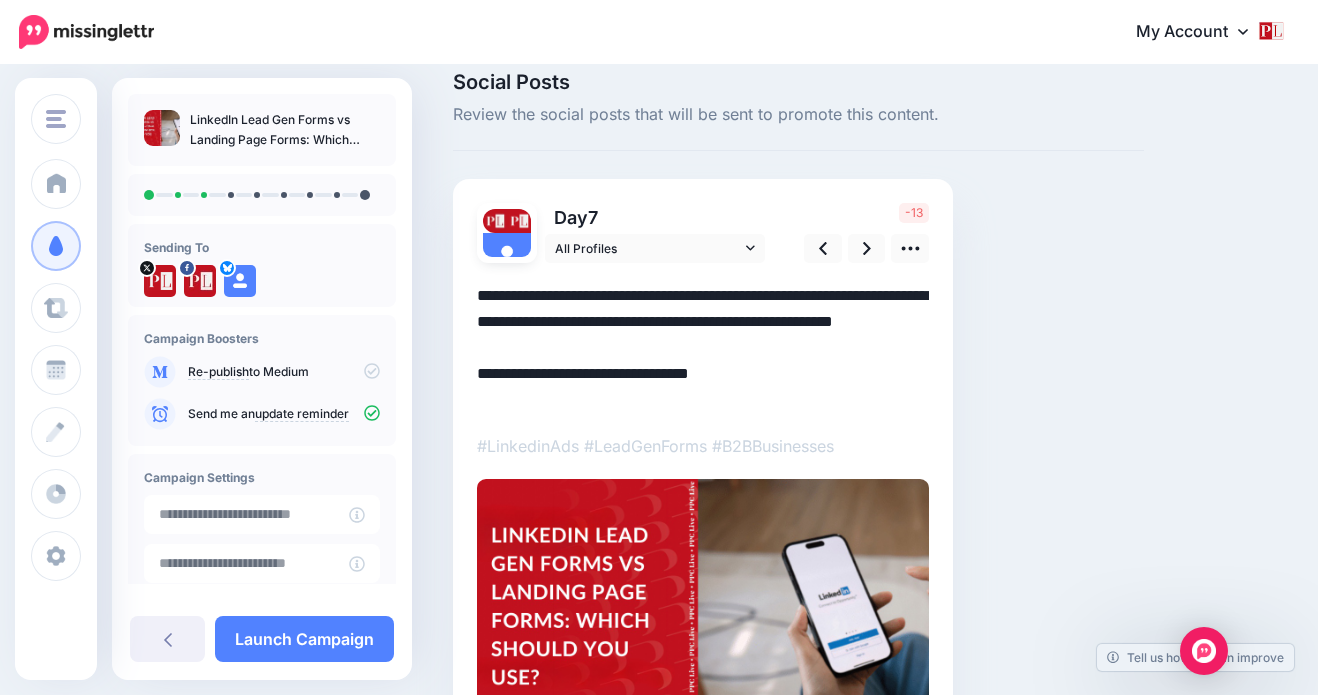 click on "**********" at bounding box center [703, 348] 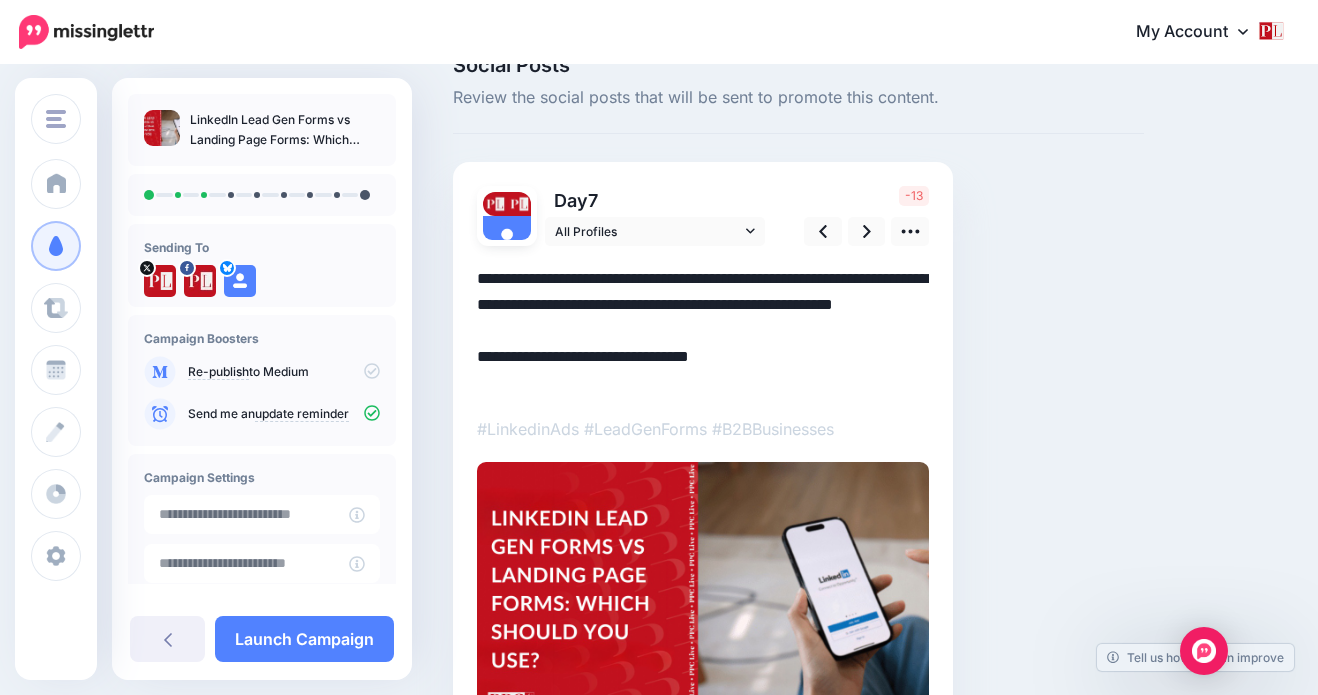 scroll, scrollTop: 19, scrollLeft: 0, axis: vertical 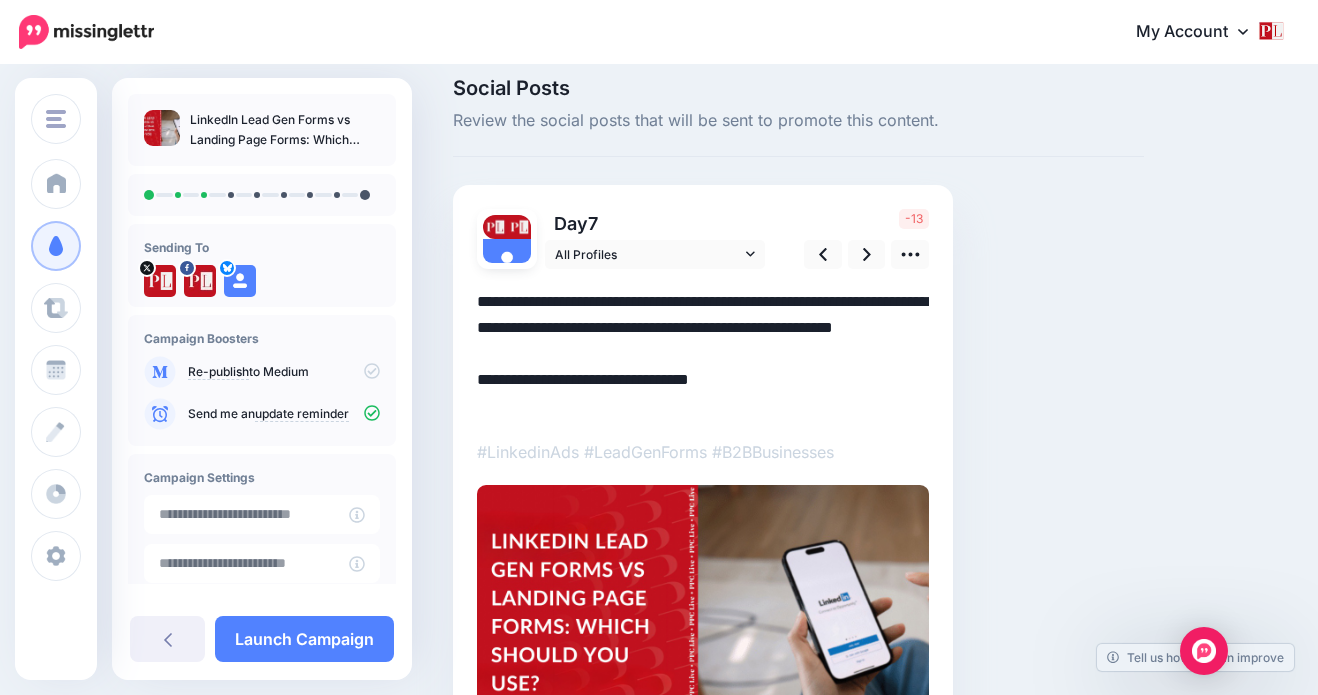 drag, startPoint x: 523, startPoint y: 352, endPoint x: 692, endPoint y: 353, distance: 169.00296 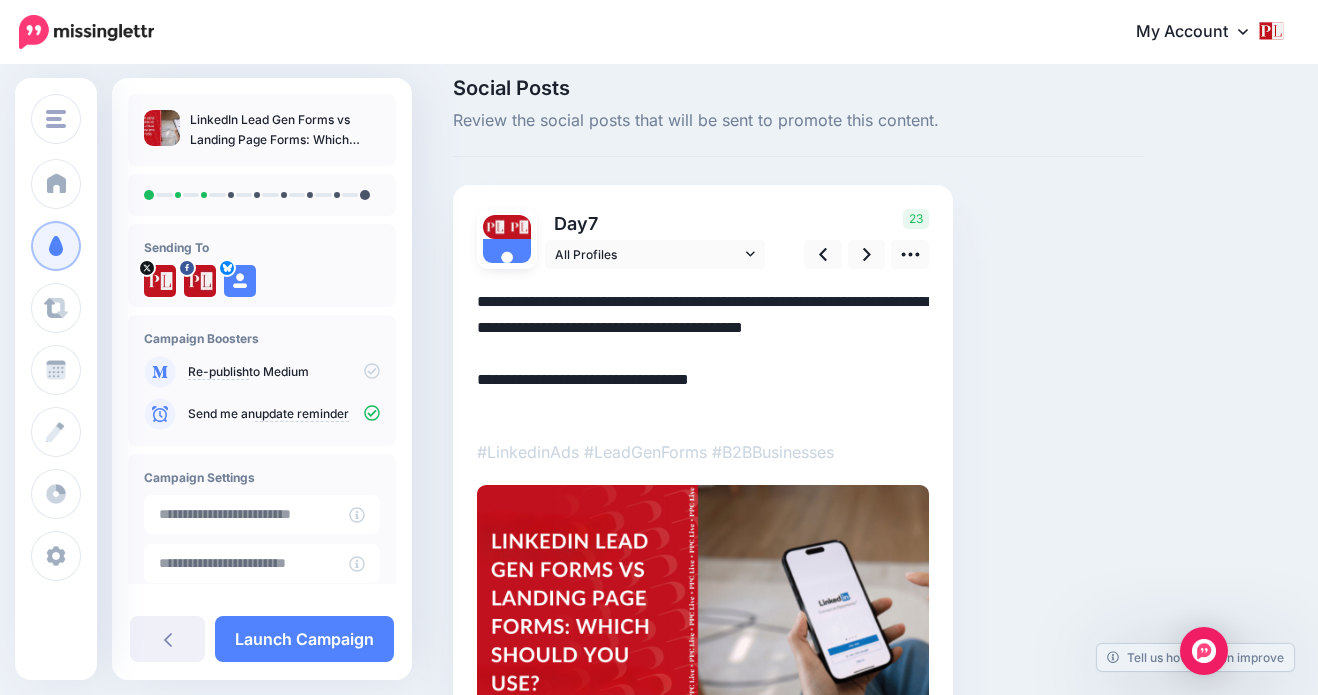 click on "**********" at bounding box center [703, 354] 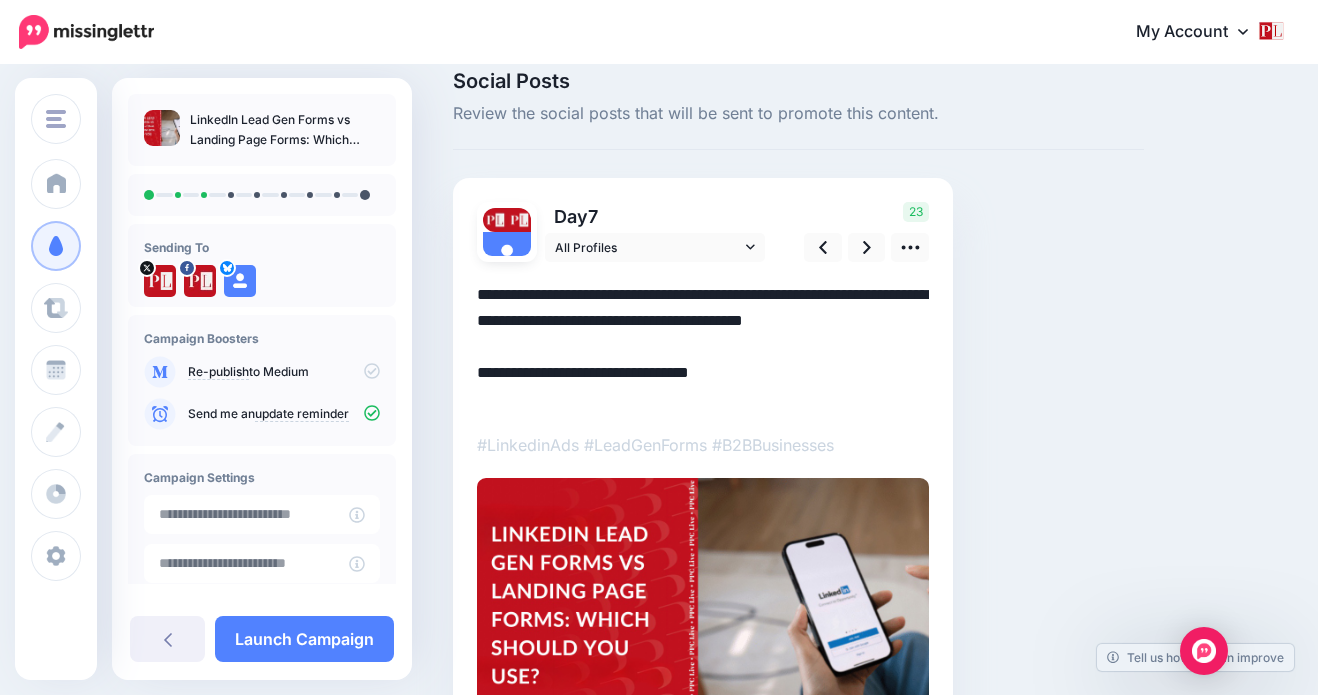 scroll, scrollTop: 0, scrollLeft: 0, axis: both 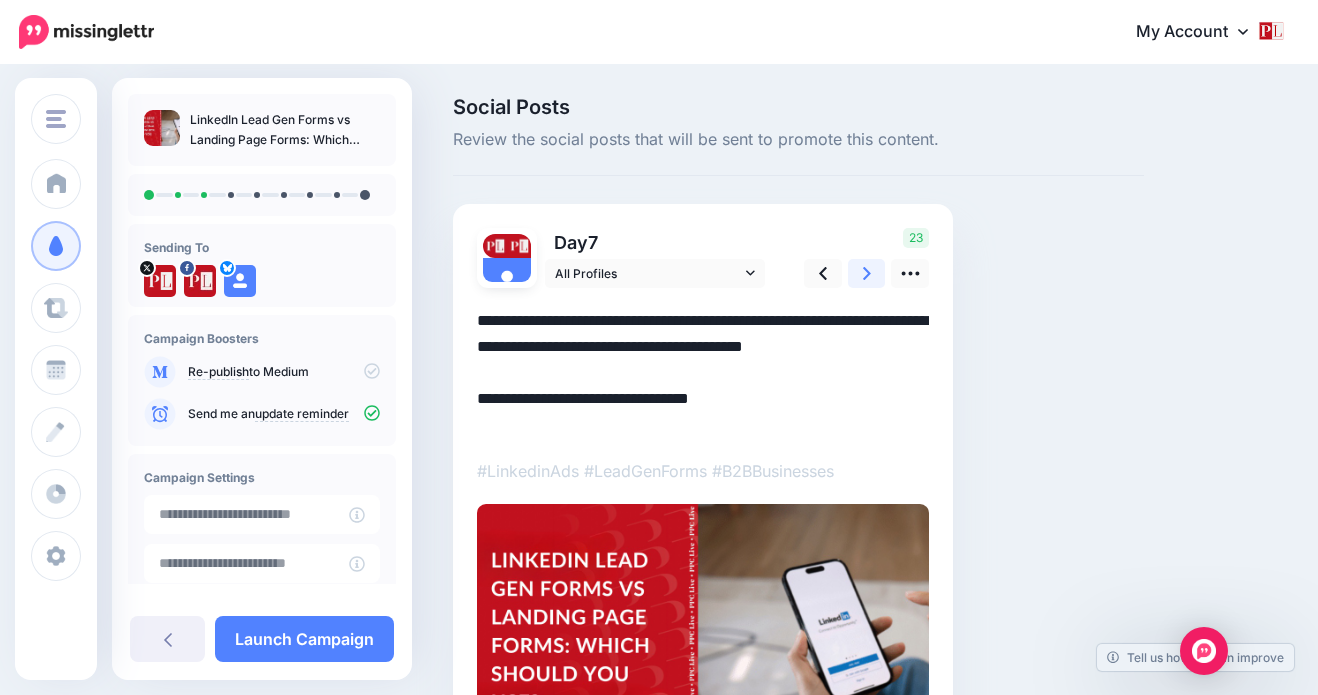 click 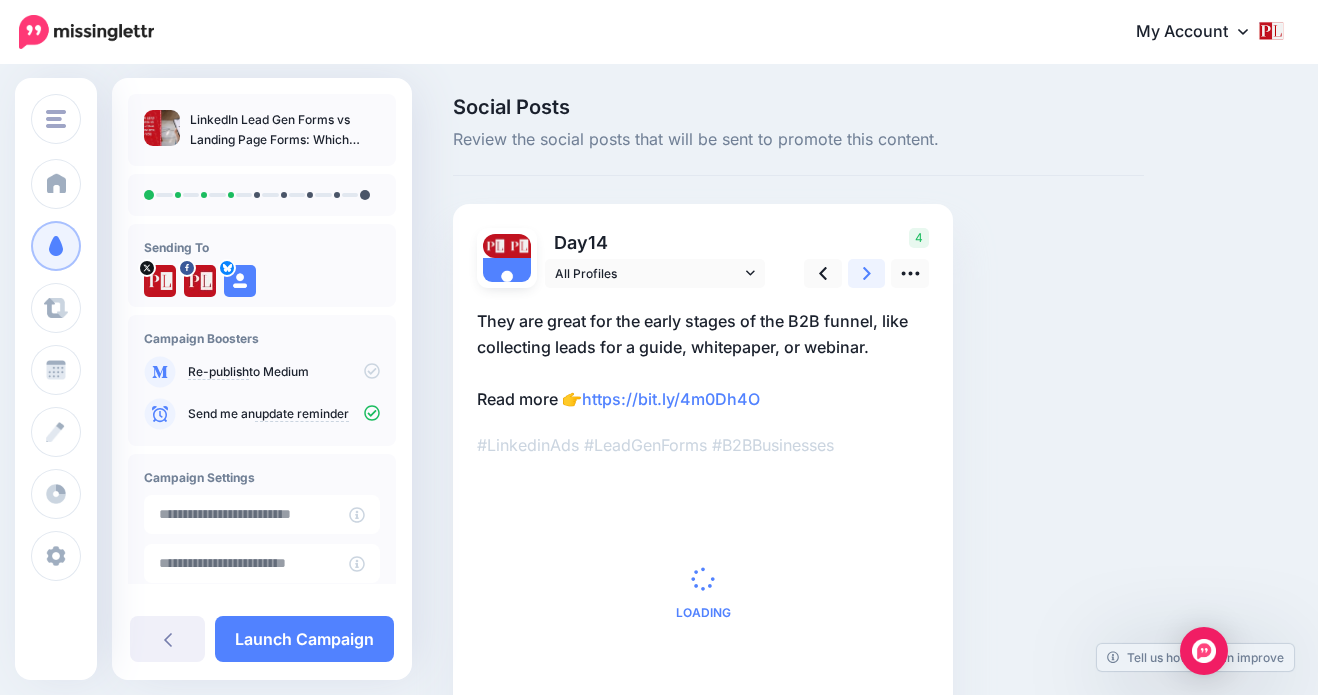 click 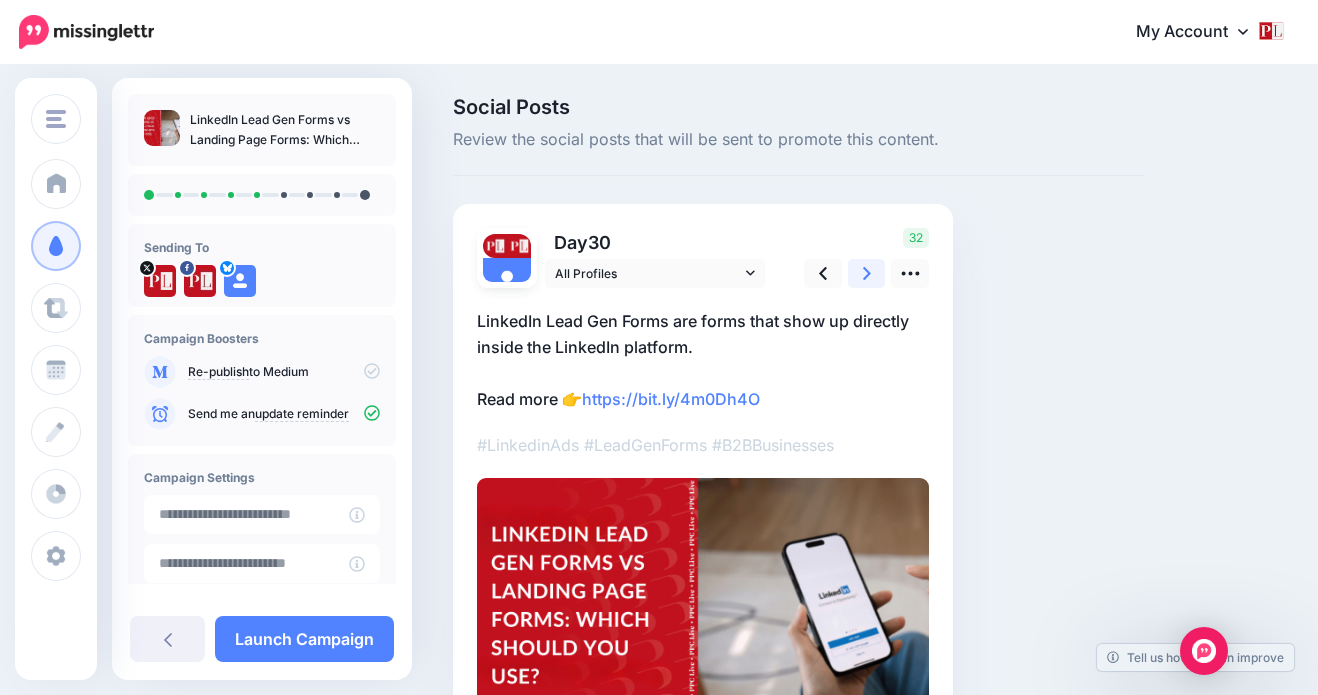 click 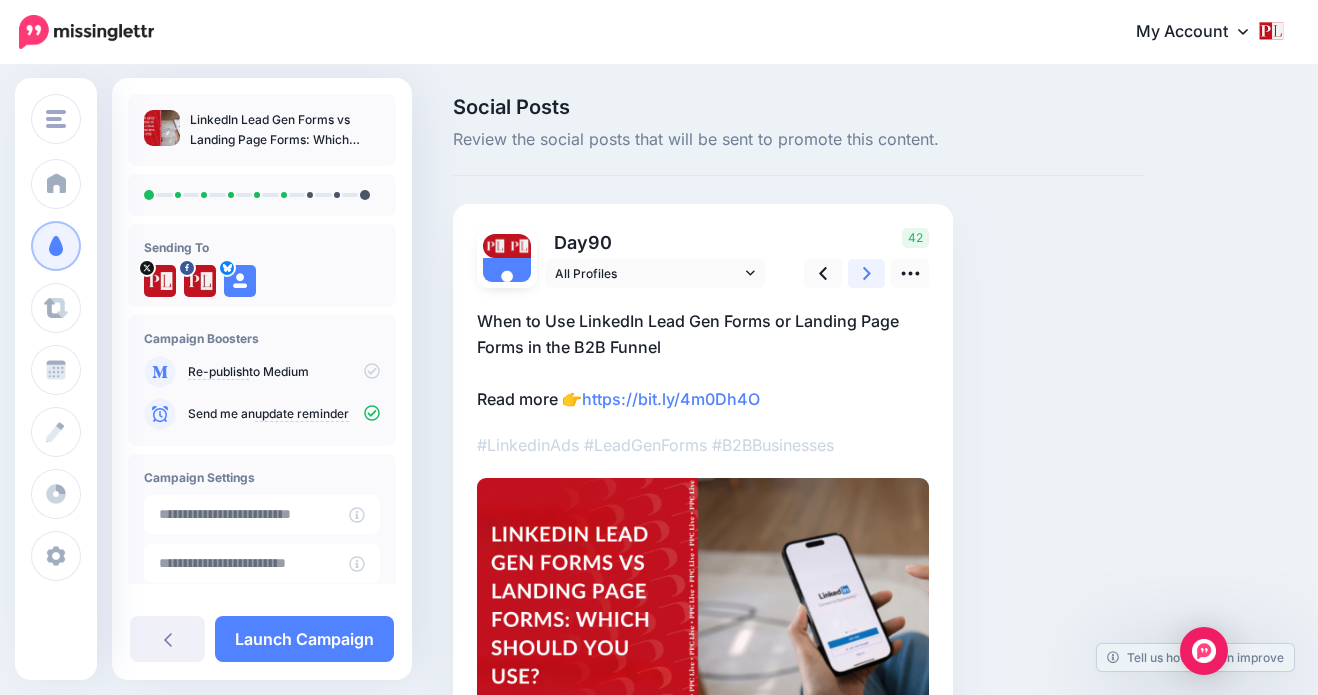 click 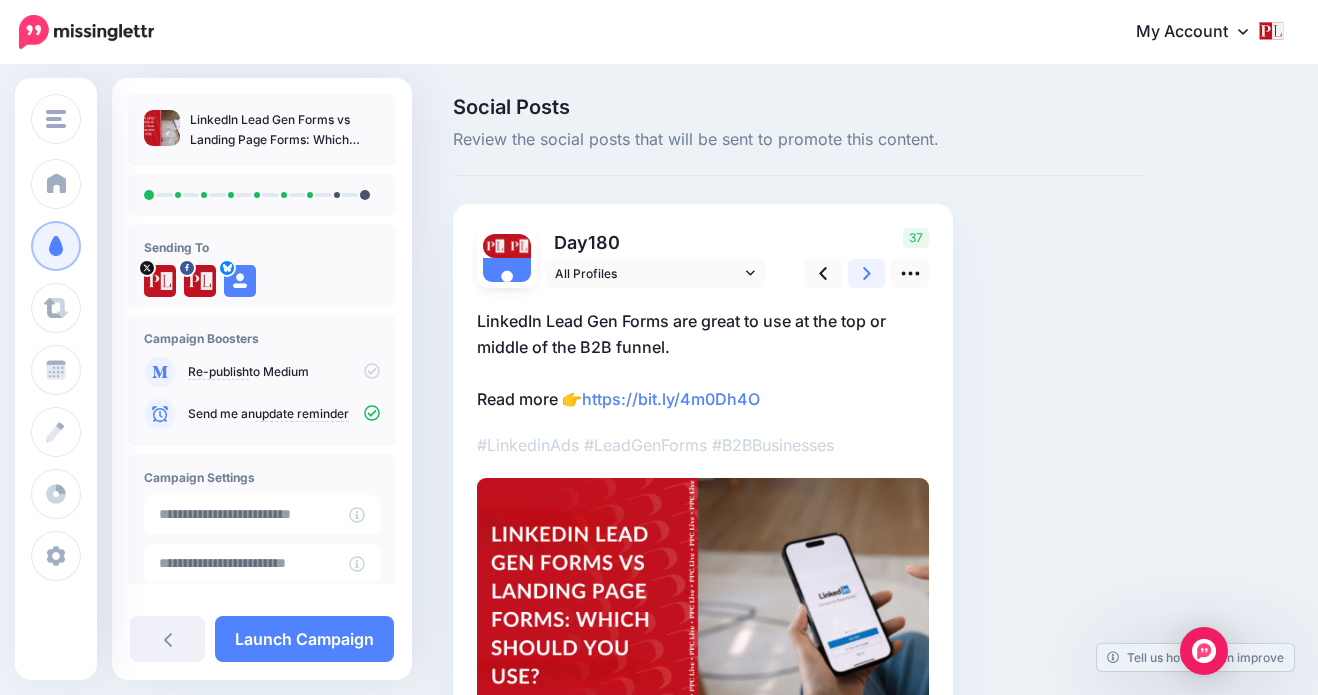 click 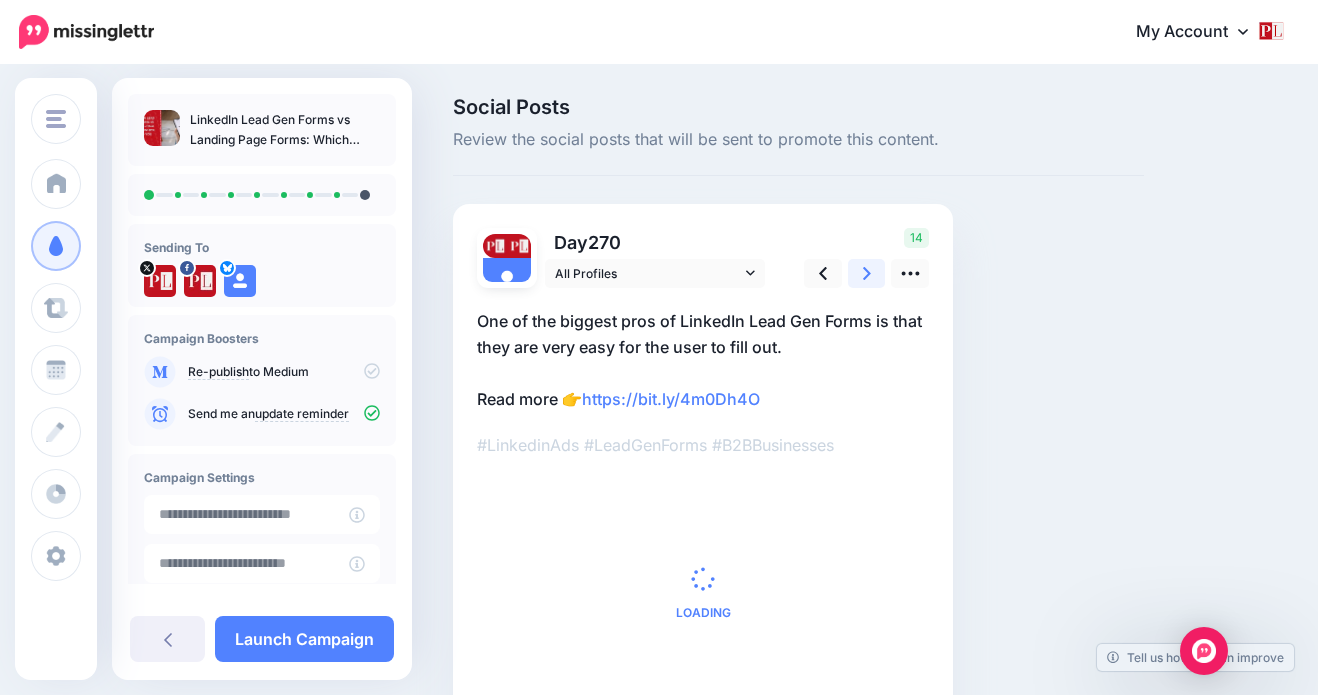 click 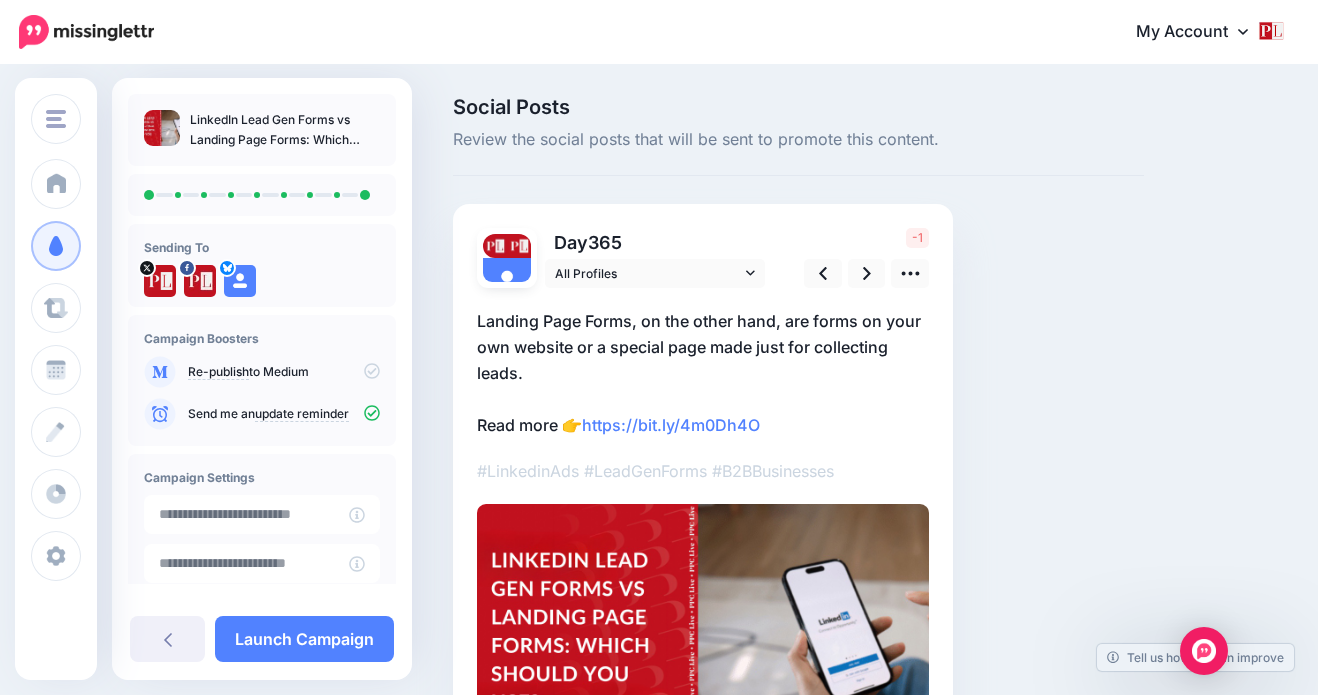 click on "Landing Page Forms, on the other hand, are forms on your own website or a special page made just for collecting leads. Read more 👉  https://bit.ly/4m0Dh4O" at bounding box center [703, 373] 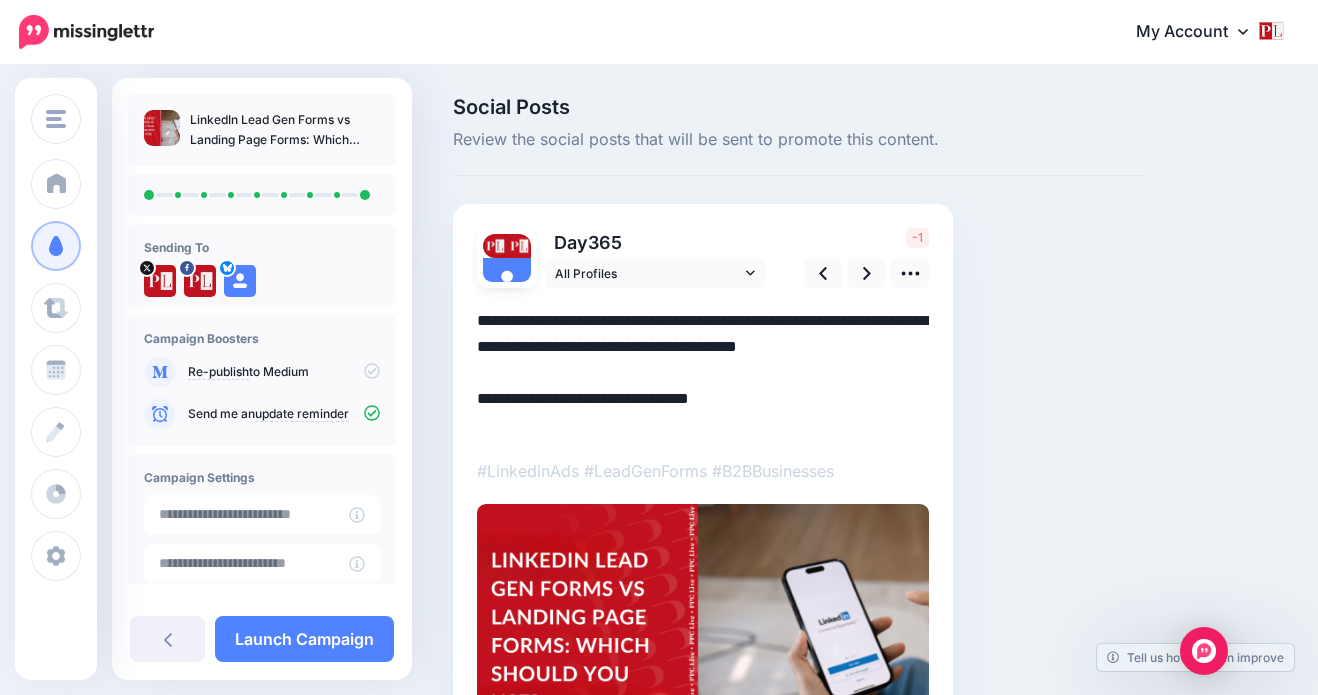 click on "**********" at bounding box center (703, 373) 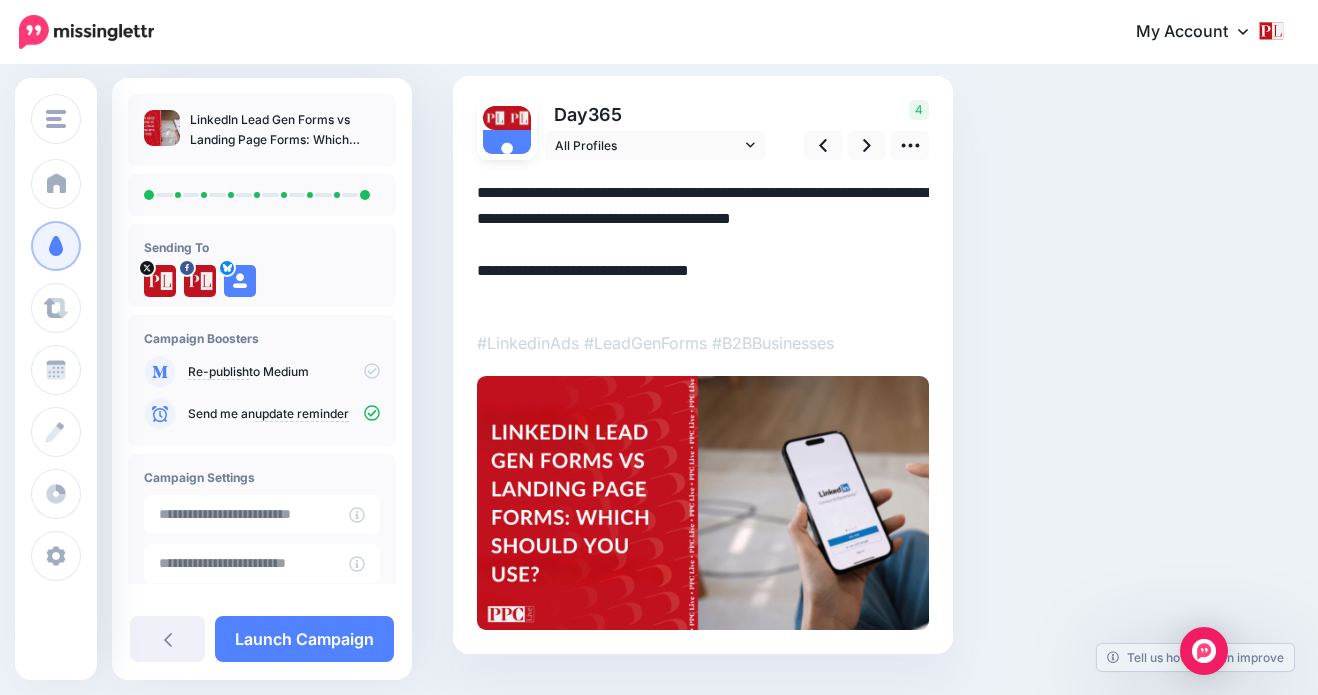 scroll, scrollTop: 144, scrollLeft: 0, axis: vertical 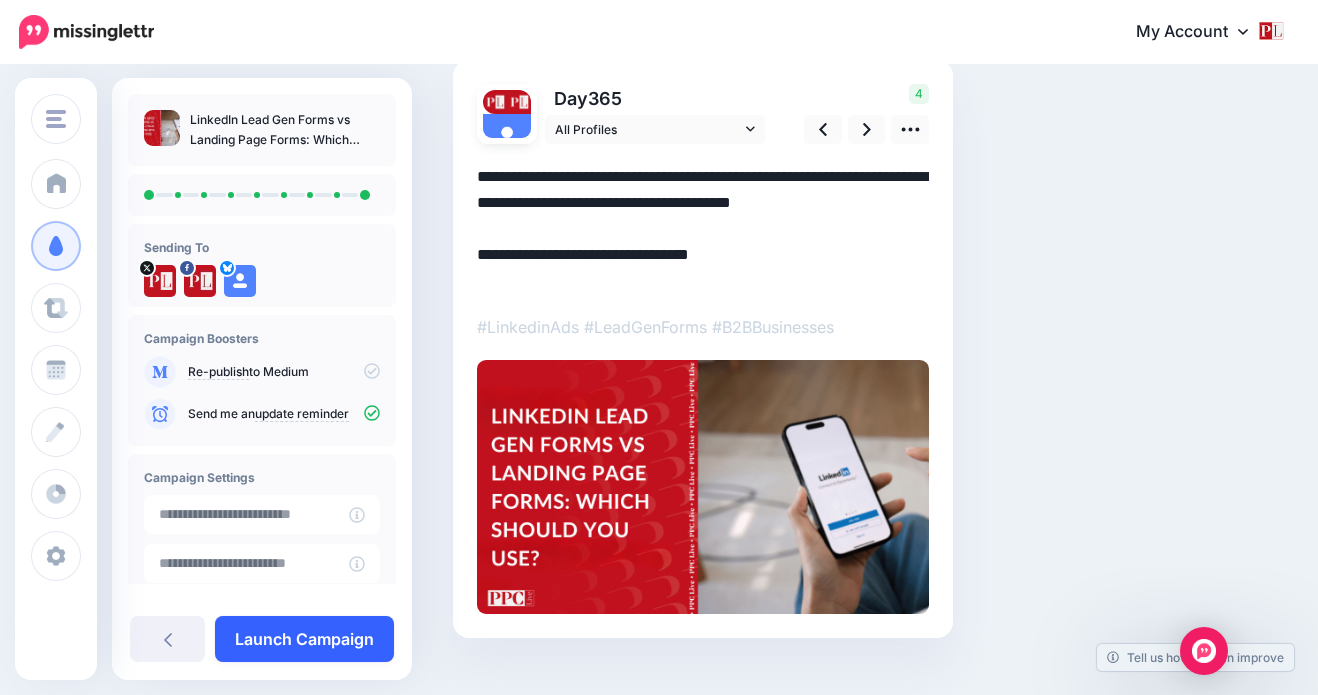 type on "**********" 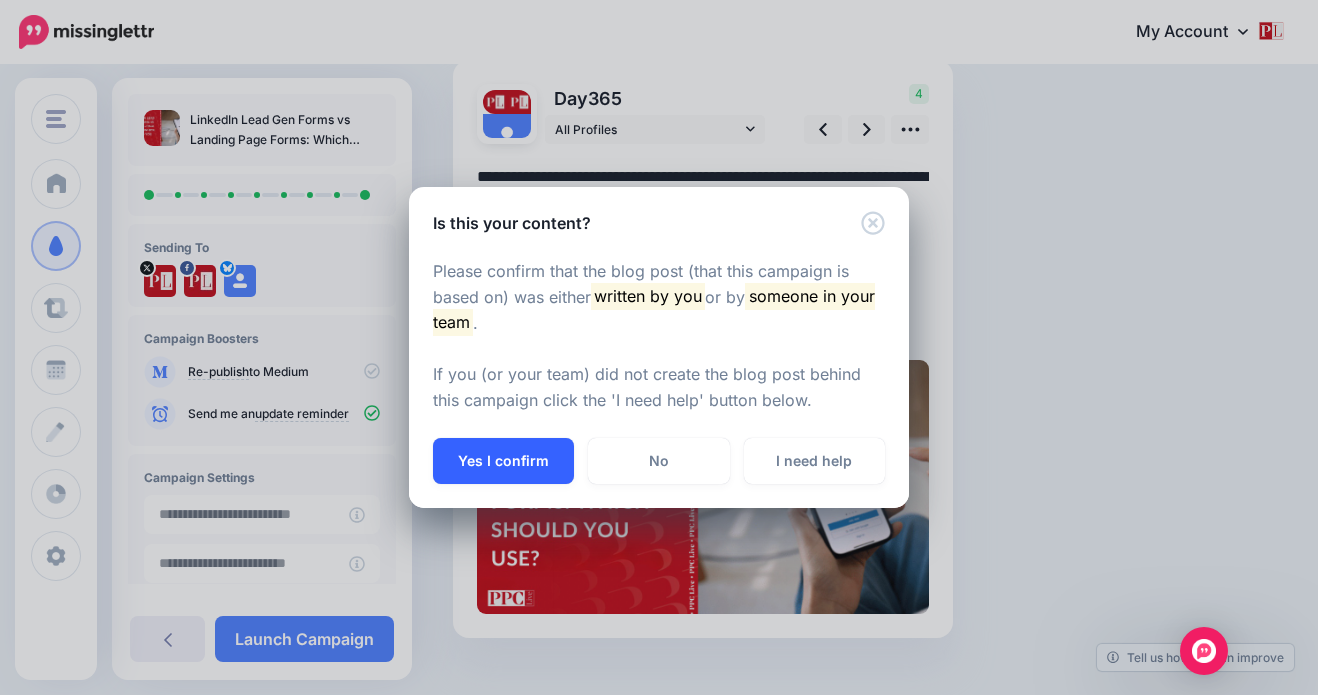 click on "Yes I confirm" at bounding box center (503, 461) 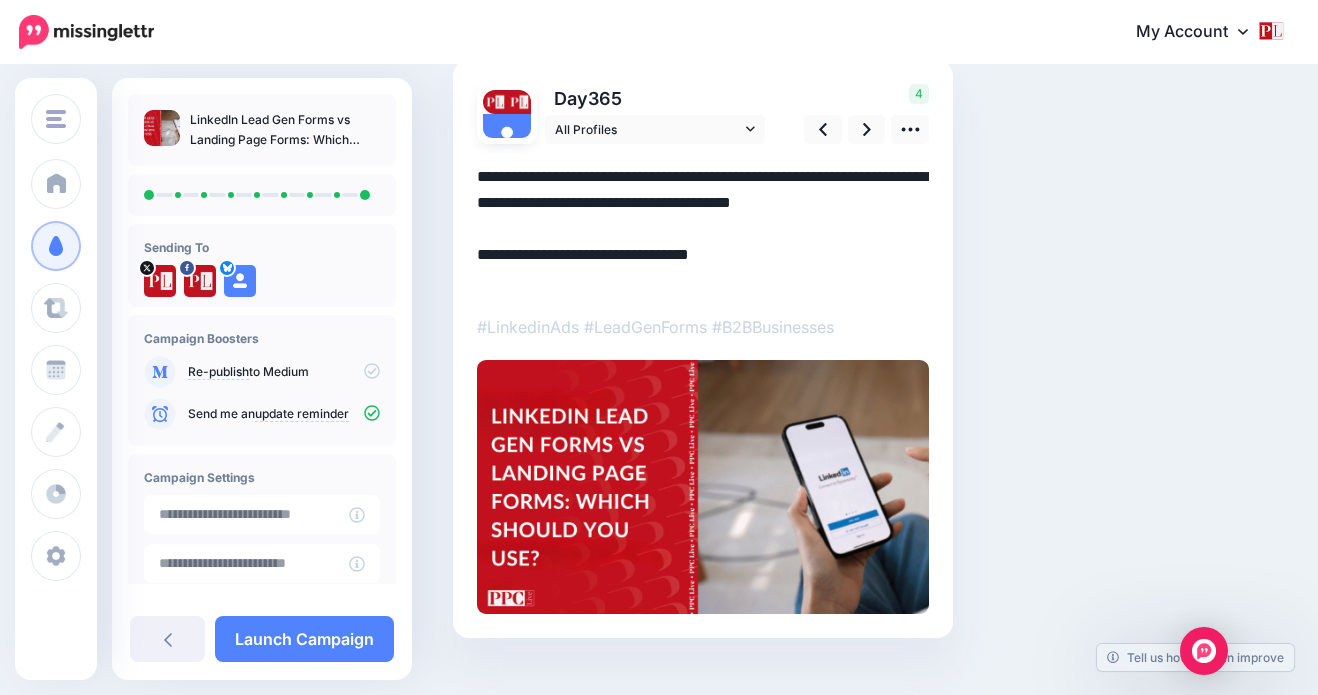 click 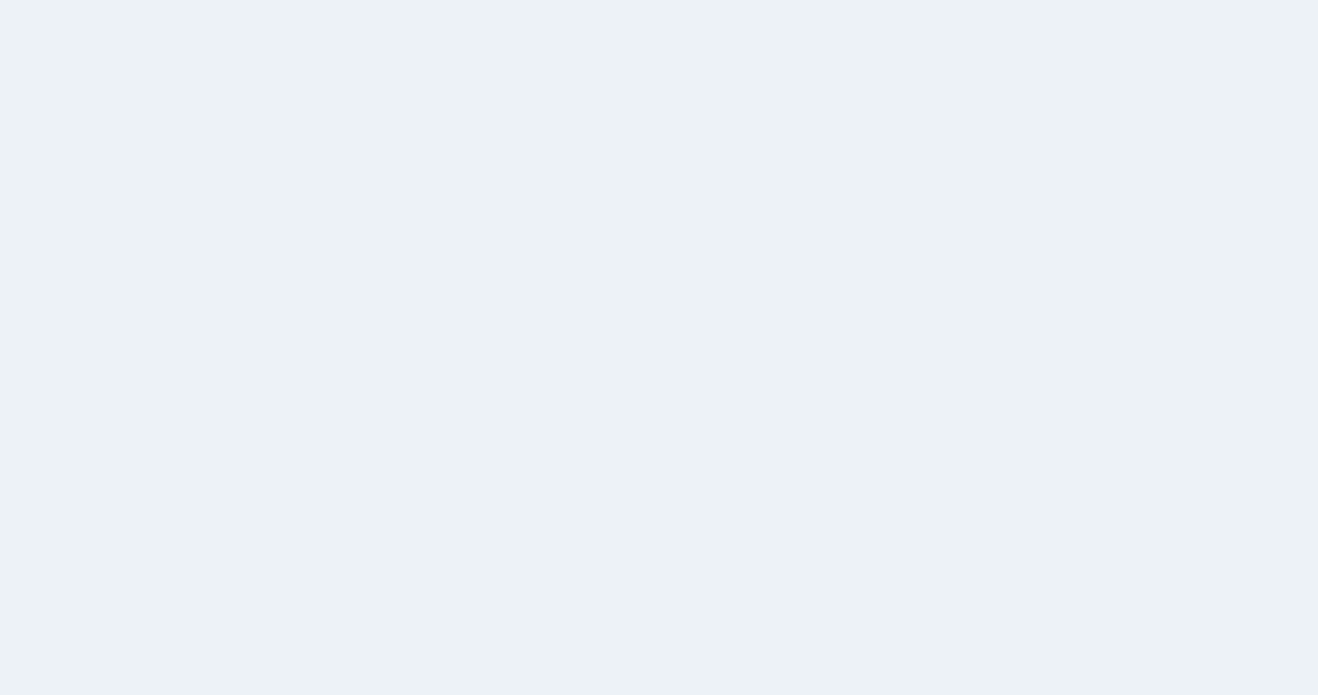 scroll, scrollTop: 0, scrollLeft: 0, axis: both 